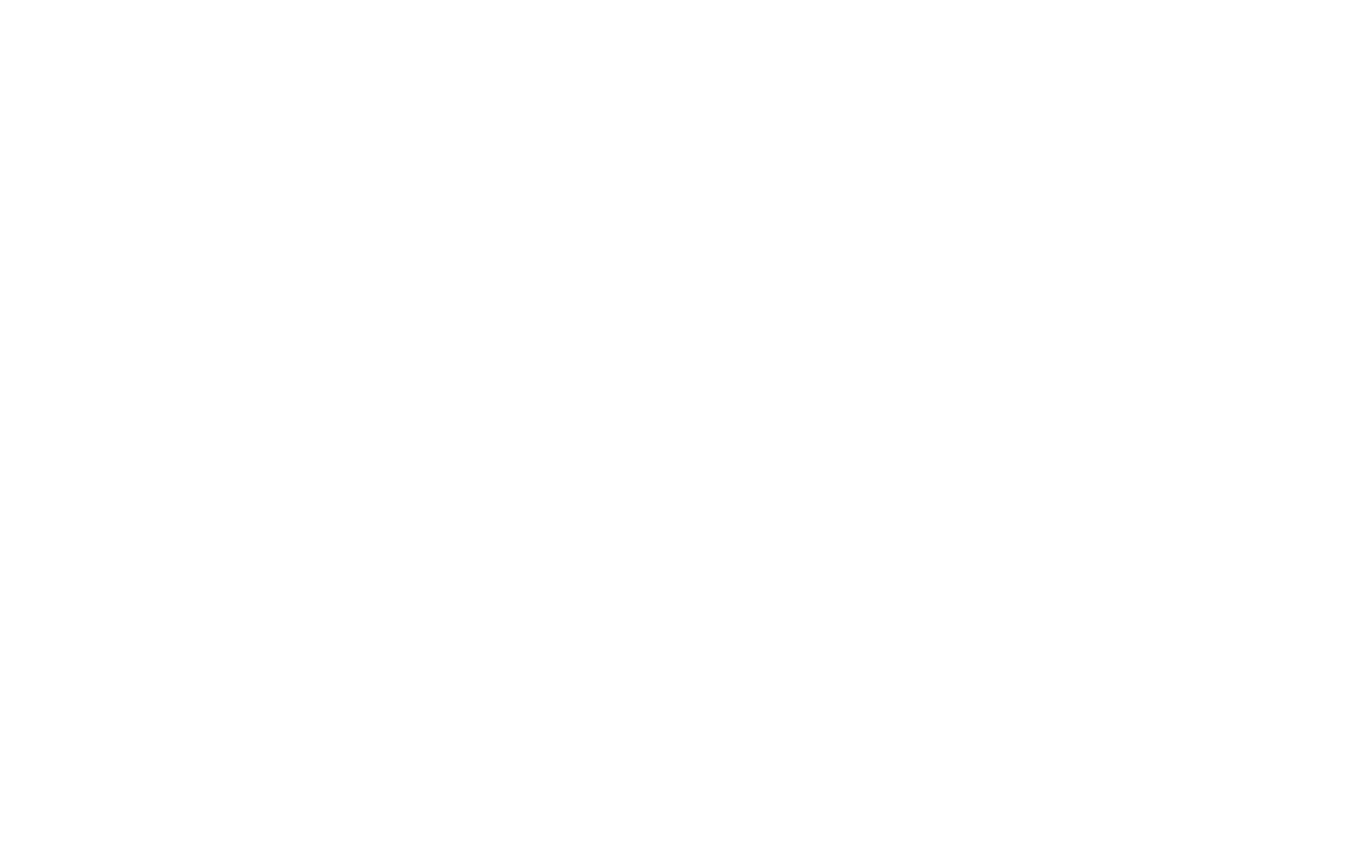 scroll, scrollTop: 0, scrollLeft: 0, axis: both 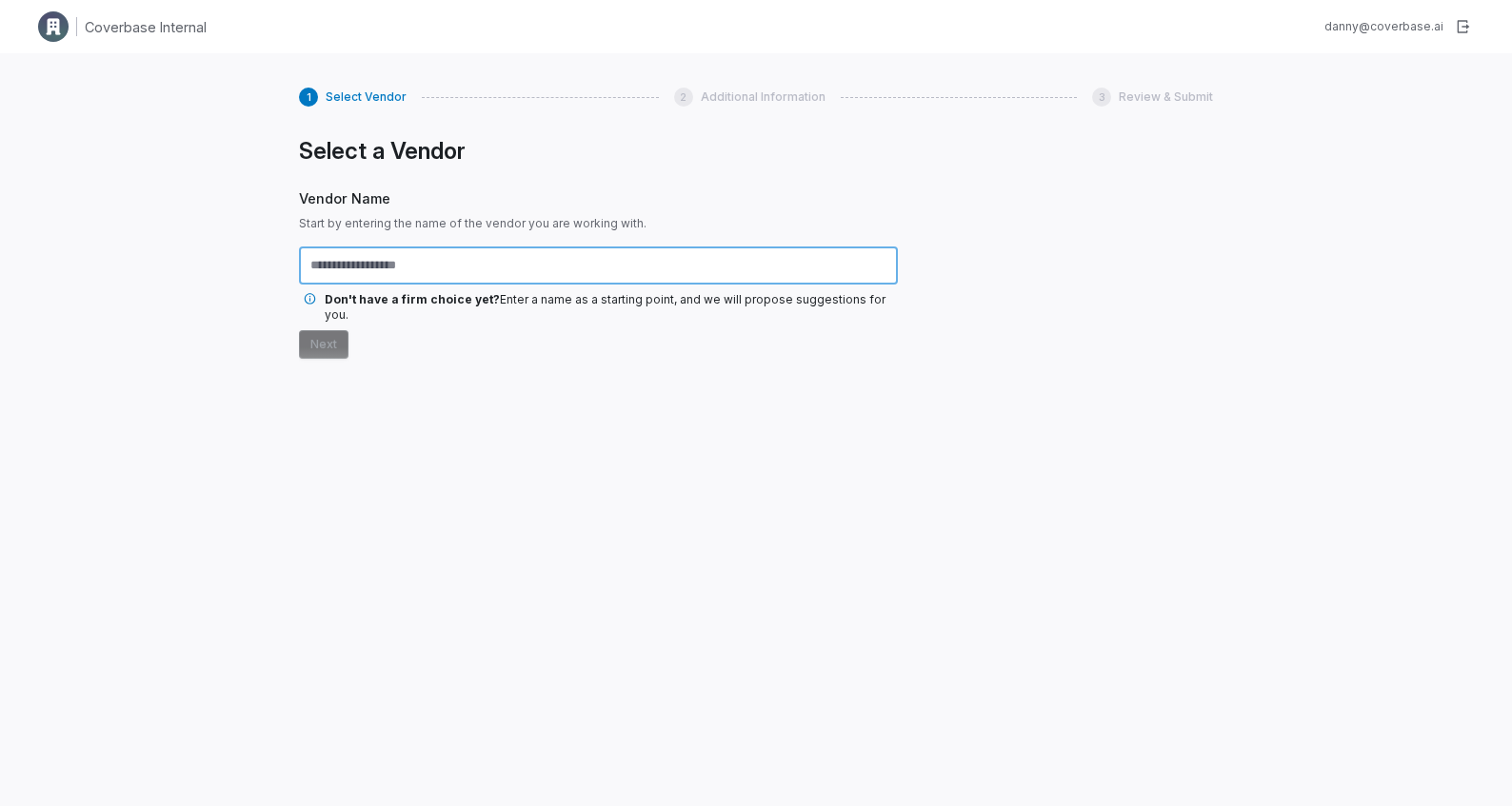 click at bounding box center (598, 265) 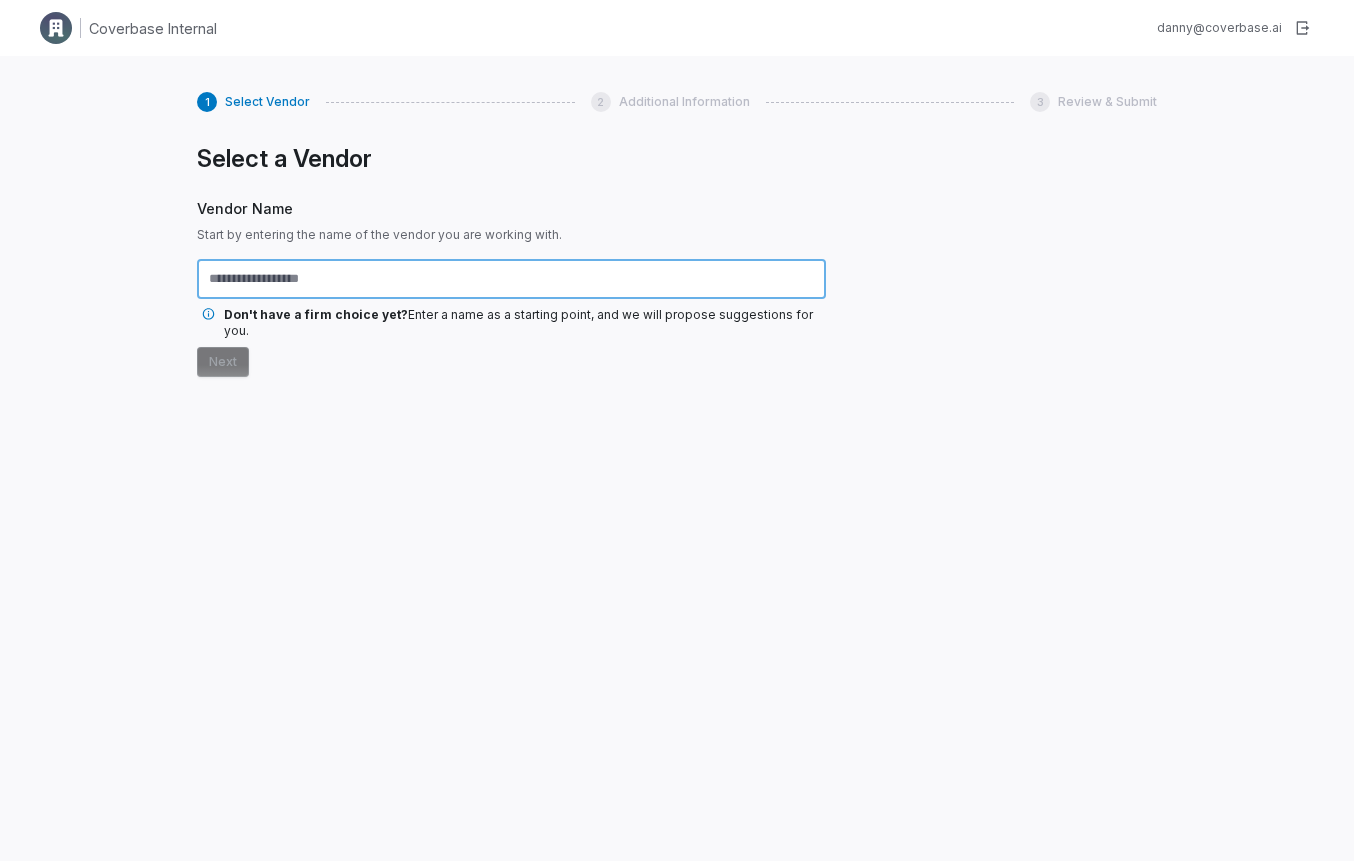 click at bounding box center [511, 279] 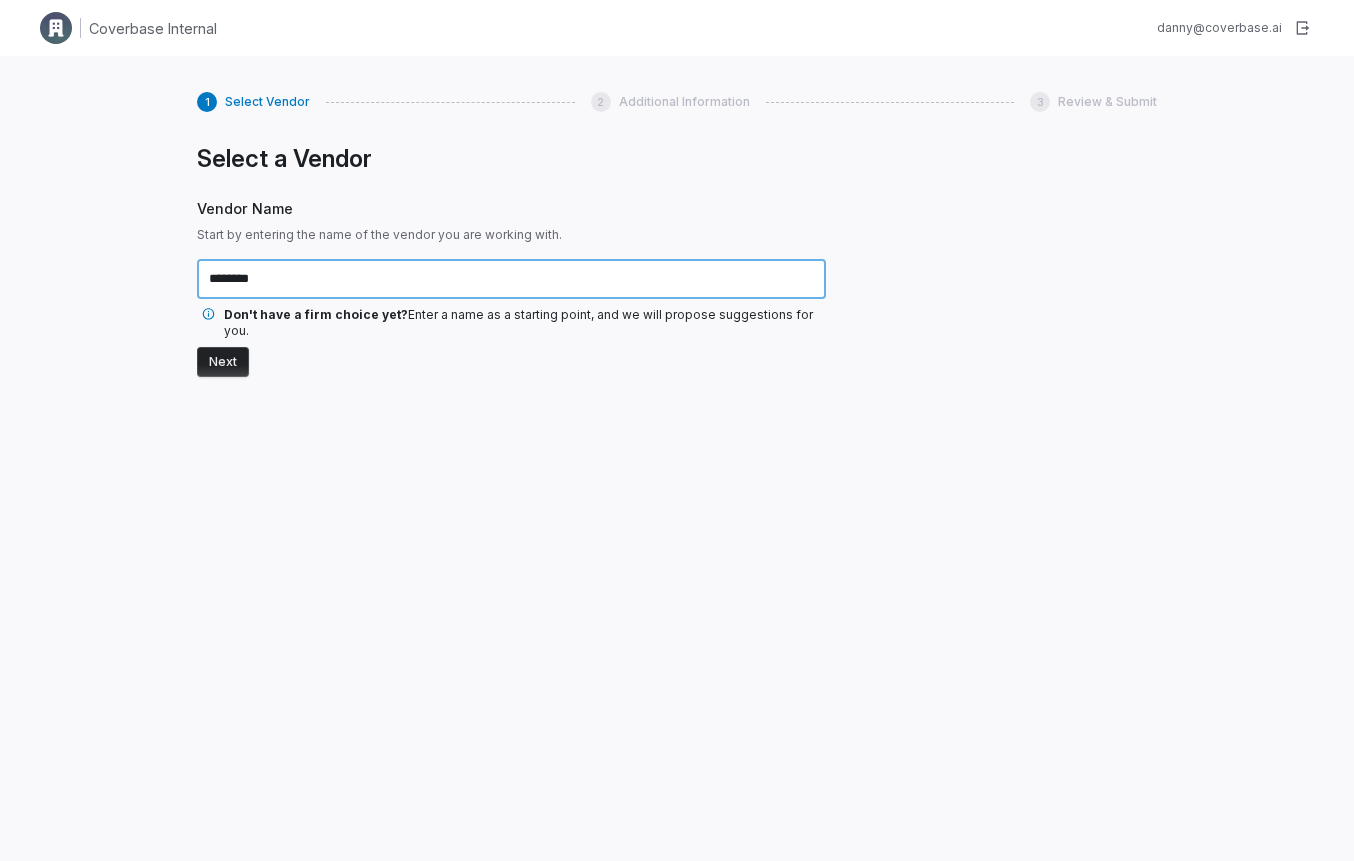 type on "********" 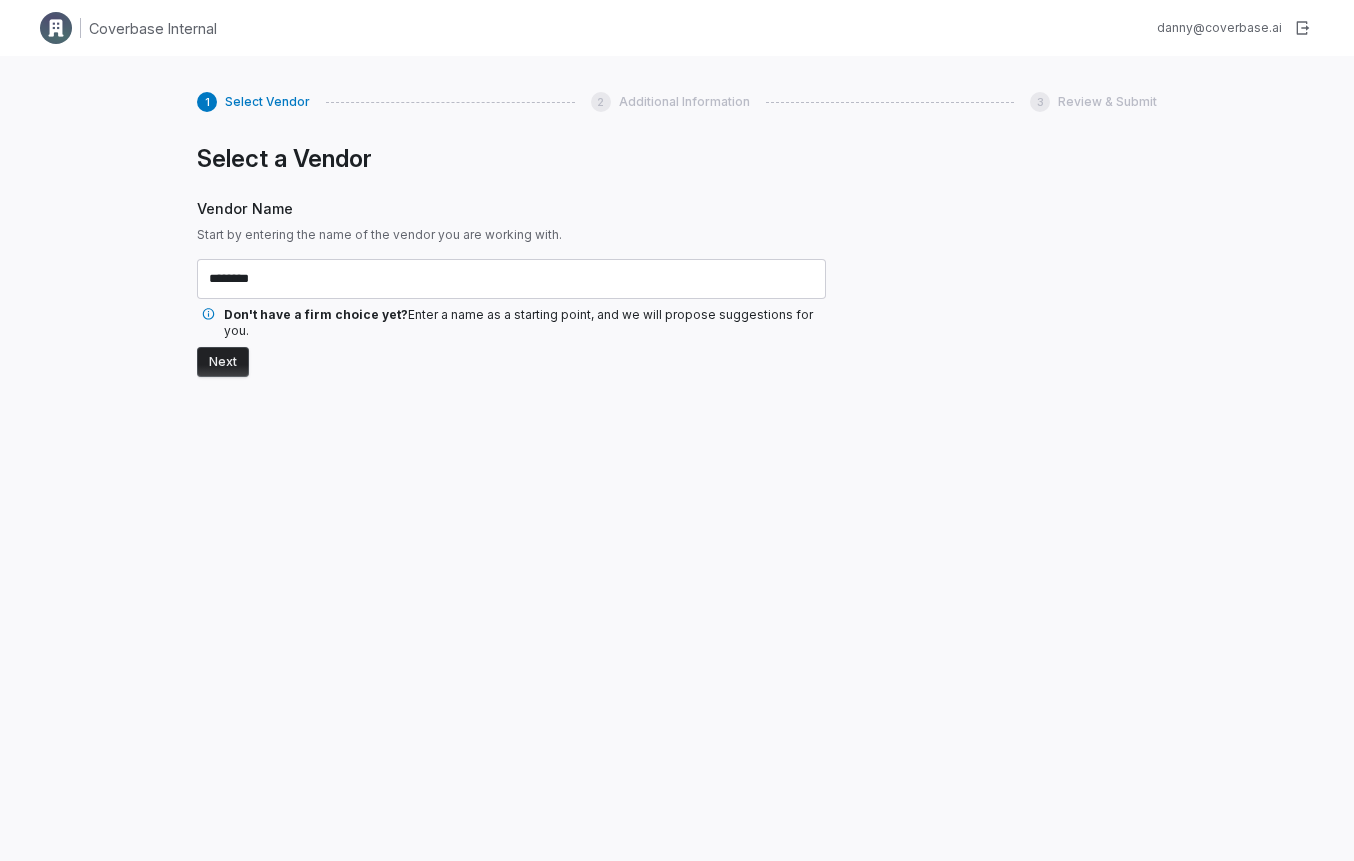click on "Next" at bounding box center [223, 362] 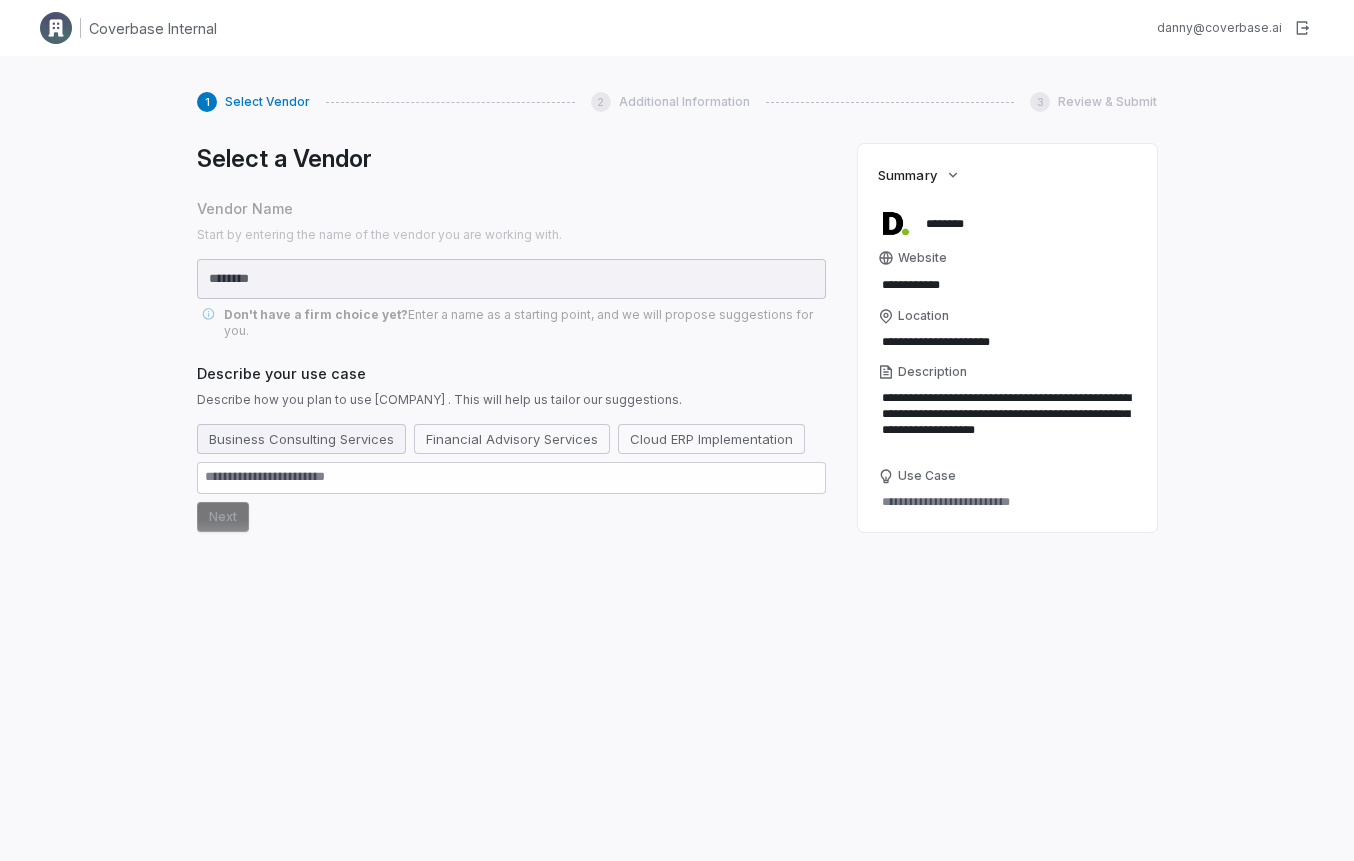 click on "Business Consulting Services" at bounding box center [301, 439] 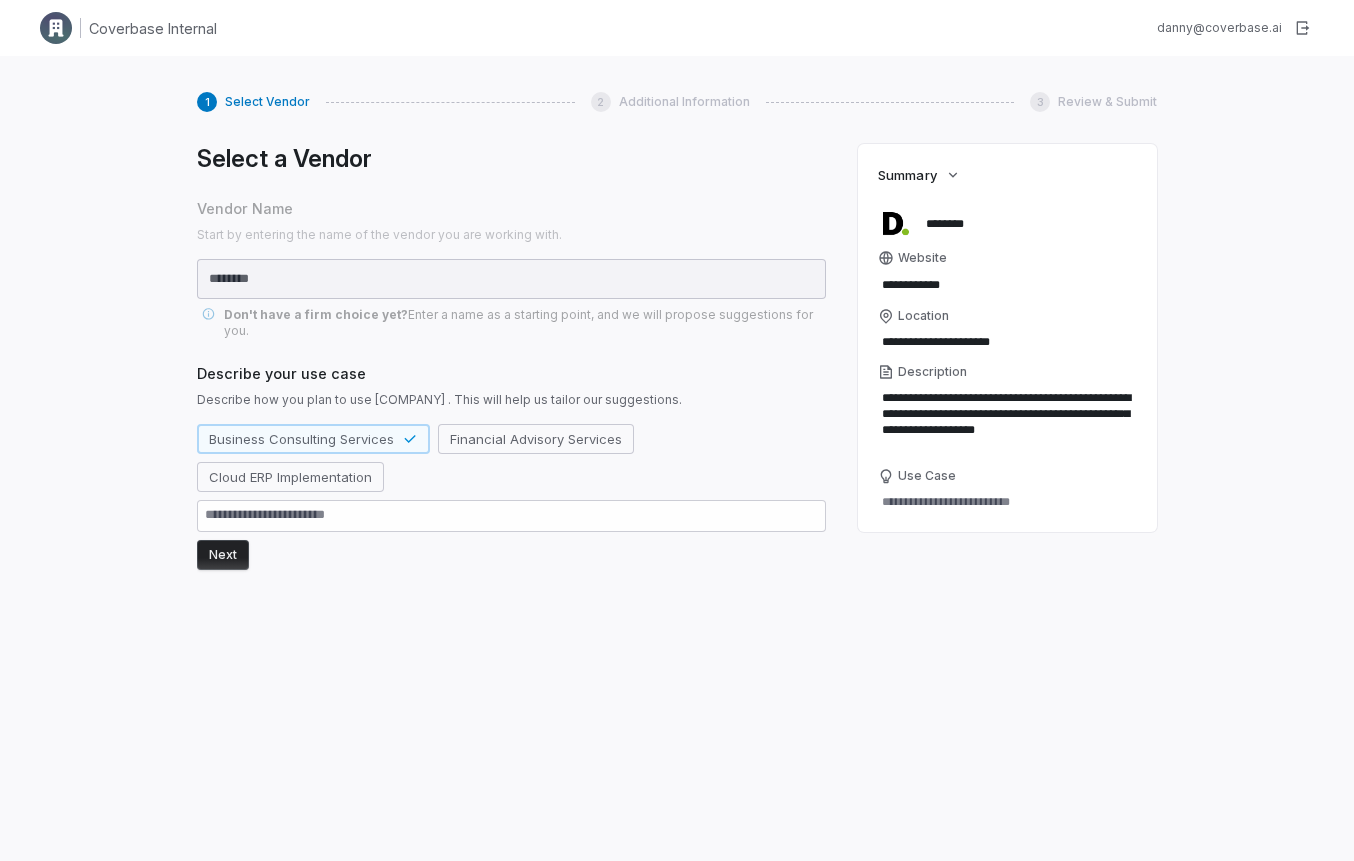 click on "Next" at bounding box center [223, 555] 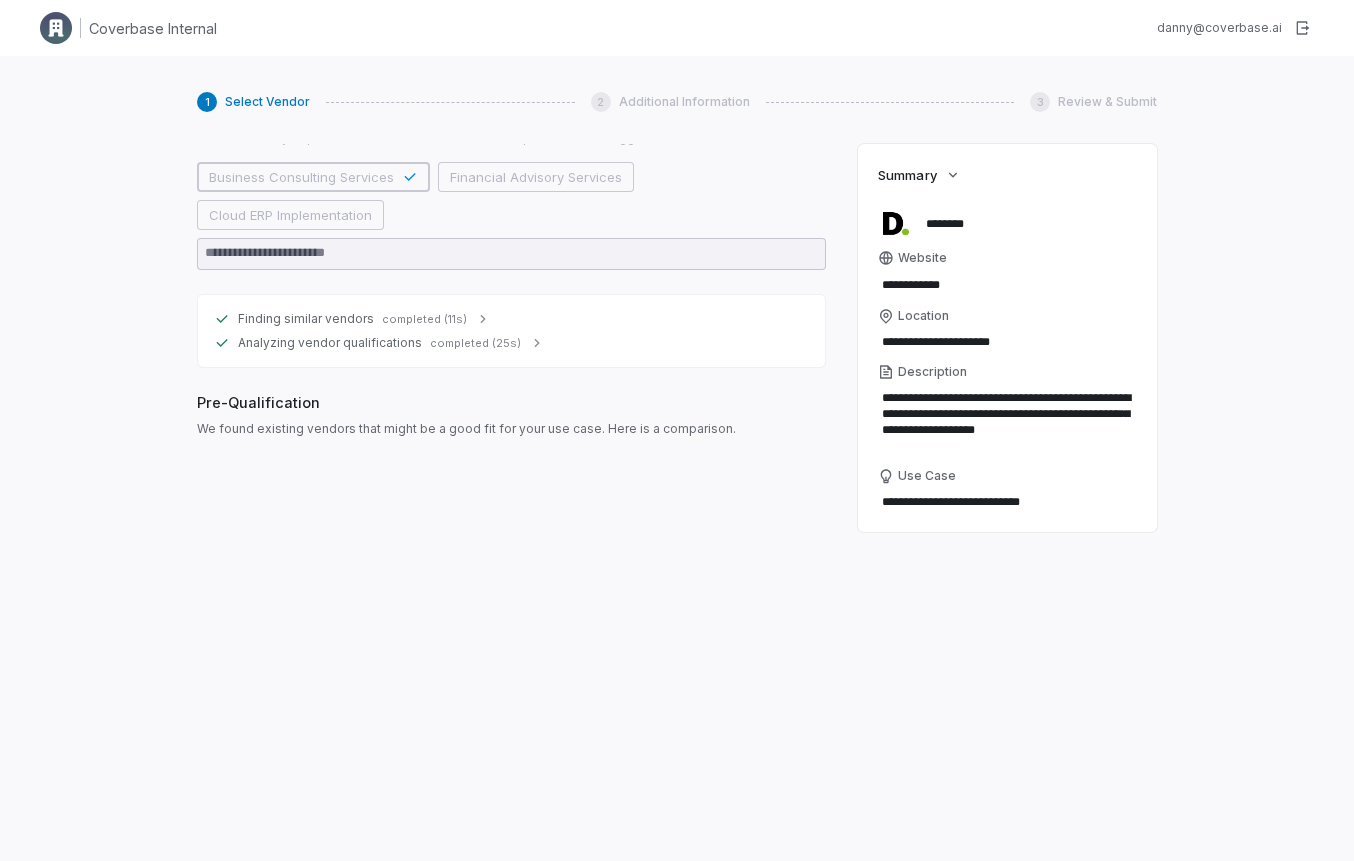 scroll, scrollTop: 266, scrollLeft: 0, axis: vertical 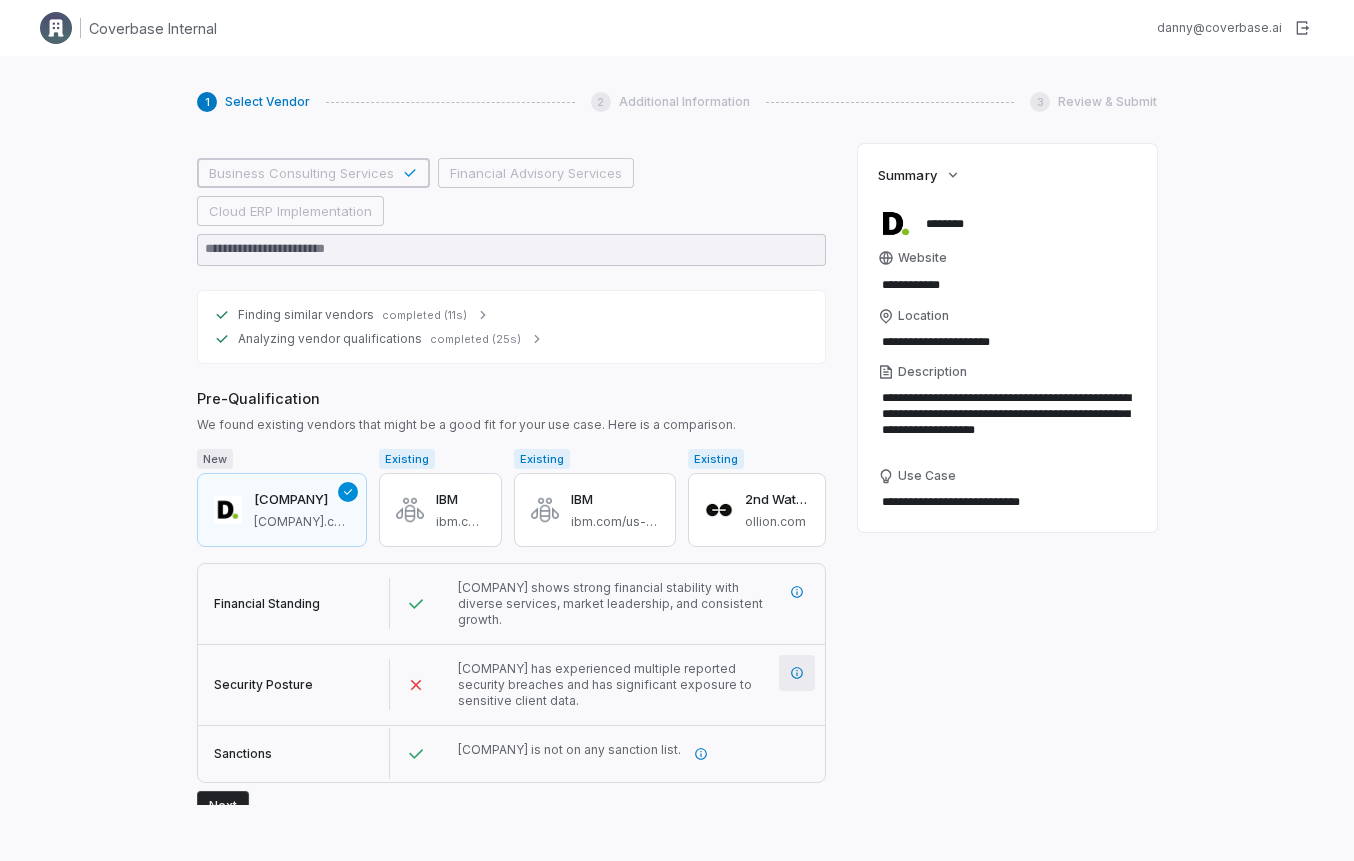 click 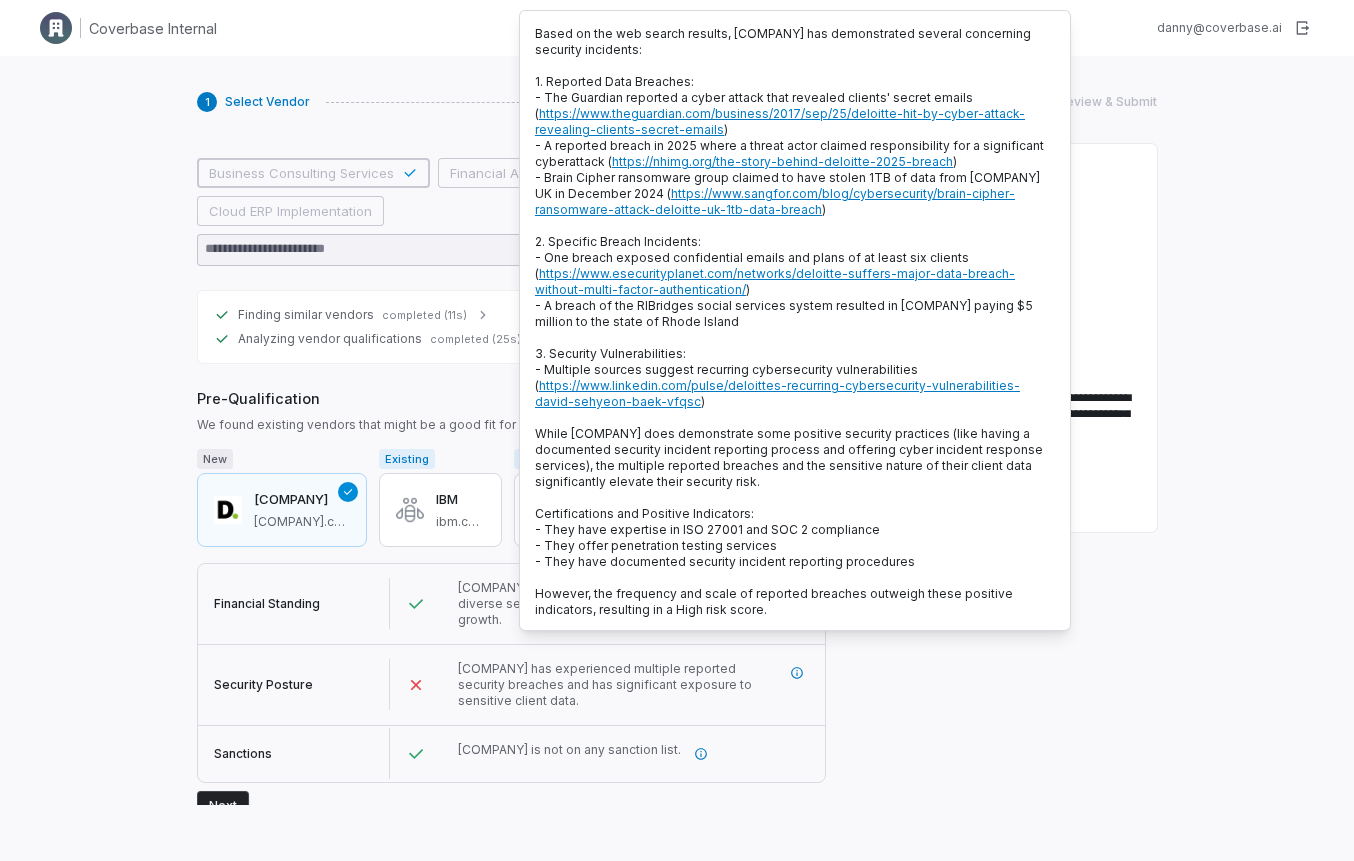 click on "[COMPANY] has experienced multiple reported security breaches and has significant exposure to sensitive client data." at bounding box center [605, 684] 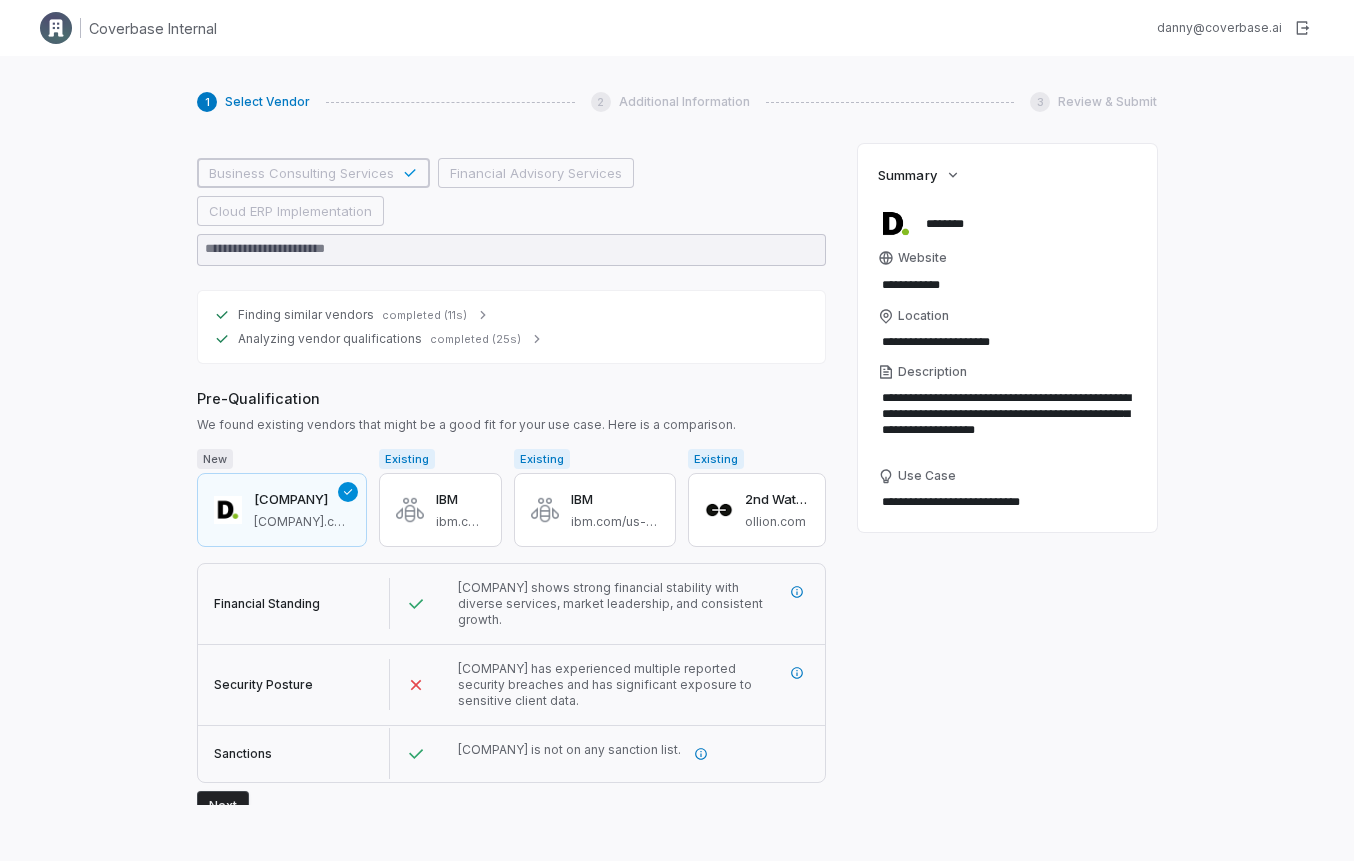 click on "Next" at bounding box center [223, 806] 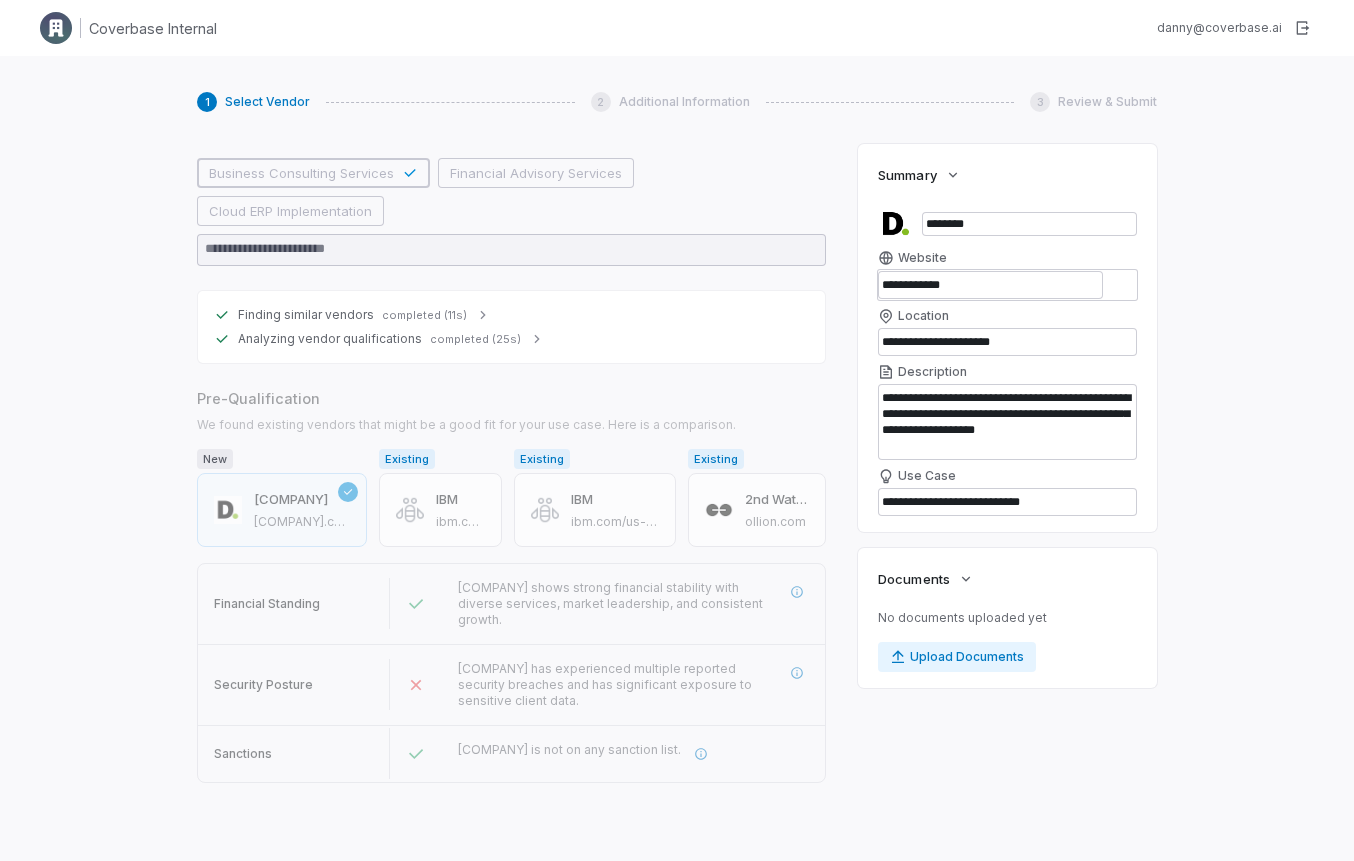 scroll, scrollTop: 451, scrollLeft: 0, axis: vertical 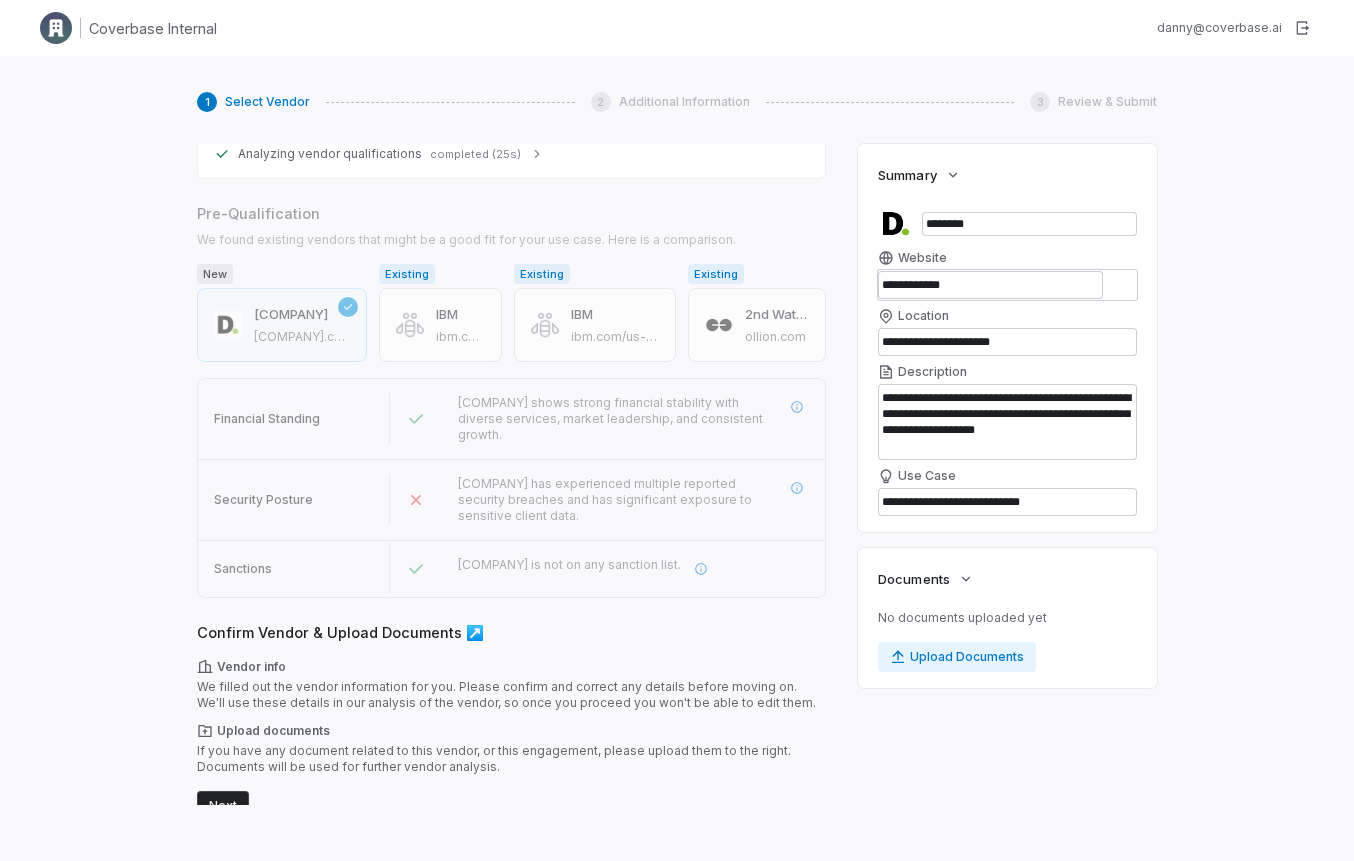 click on "Next" at bounding box center (223, 806) 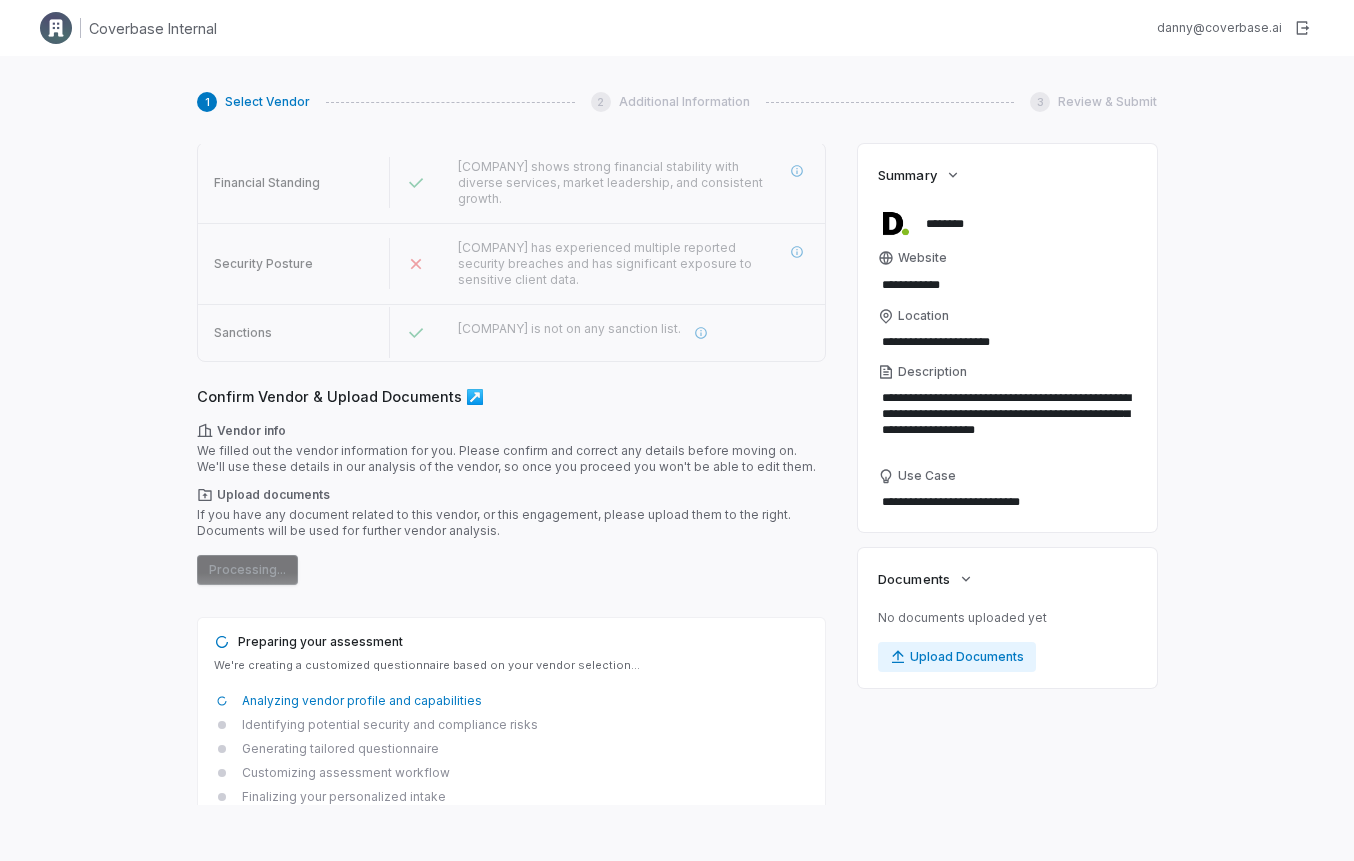 scroll, scrollTop: 688, scrollLeft: 0, axis: vertical 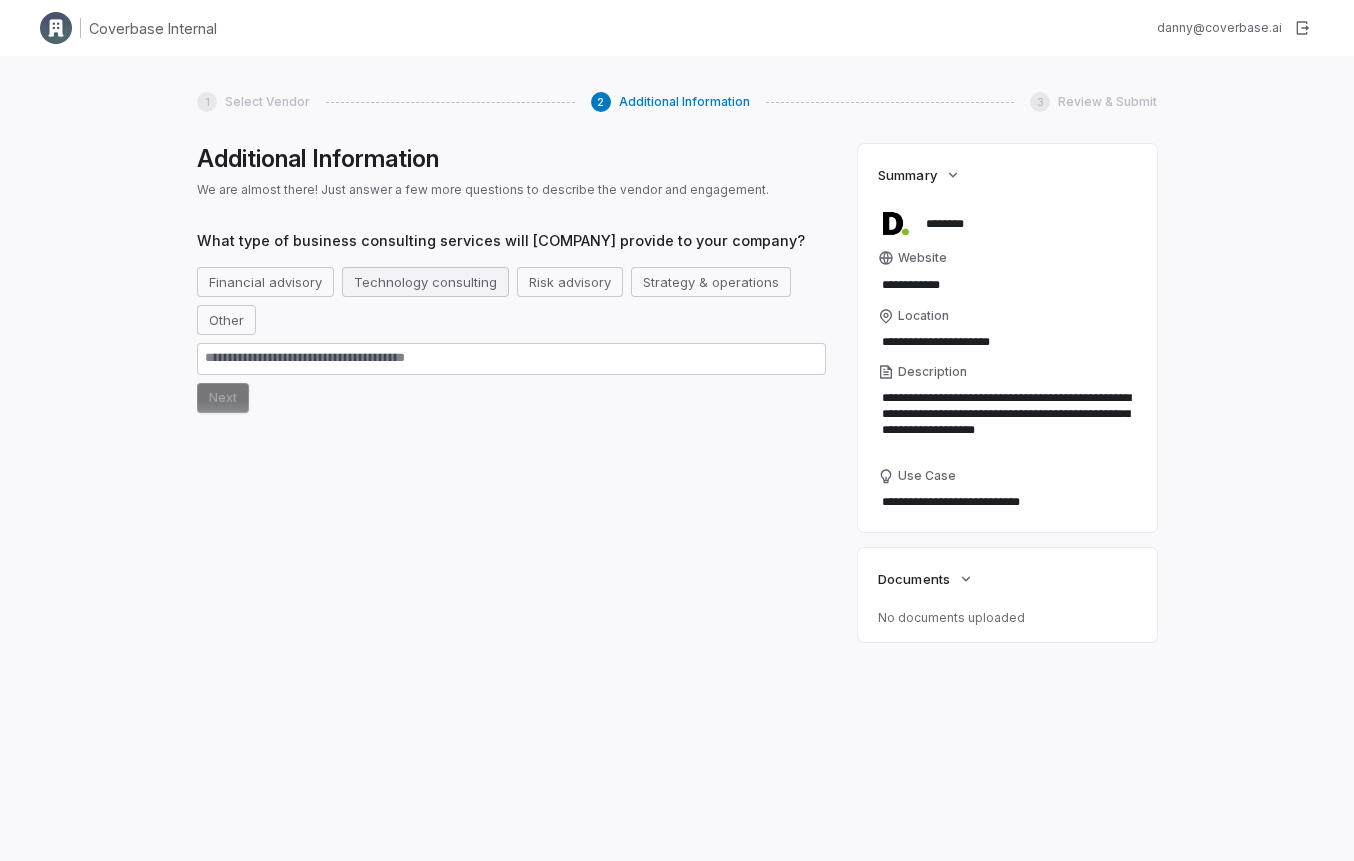 click on "Technology consulting" at bounding box center (425, 282) 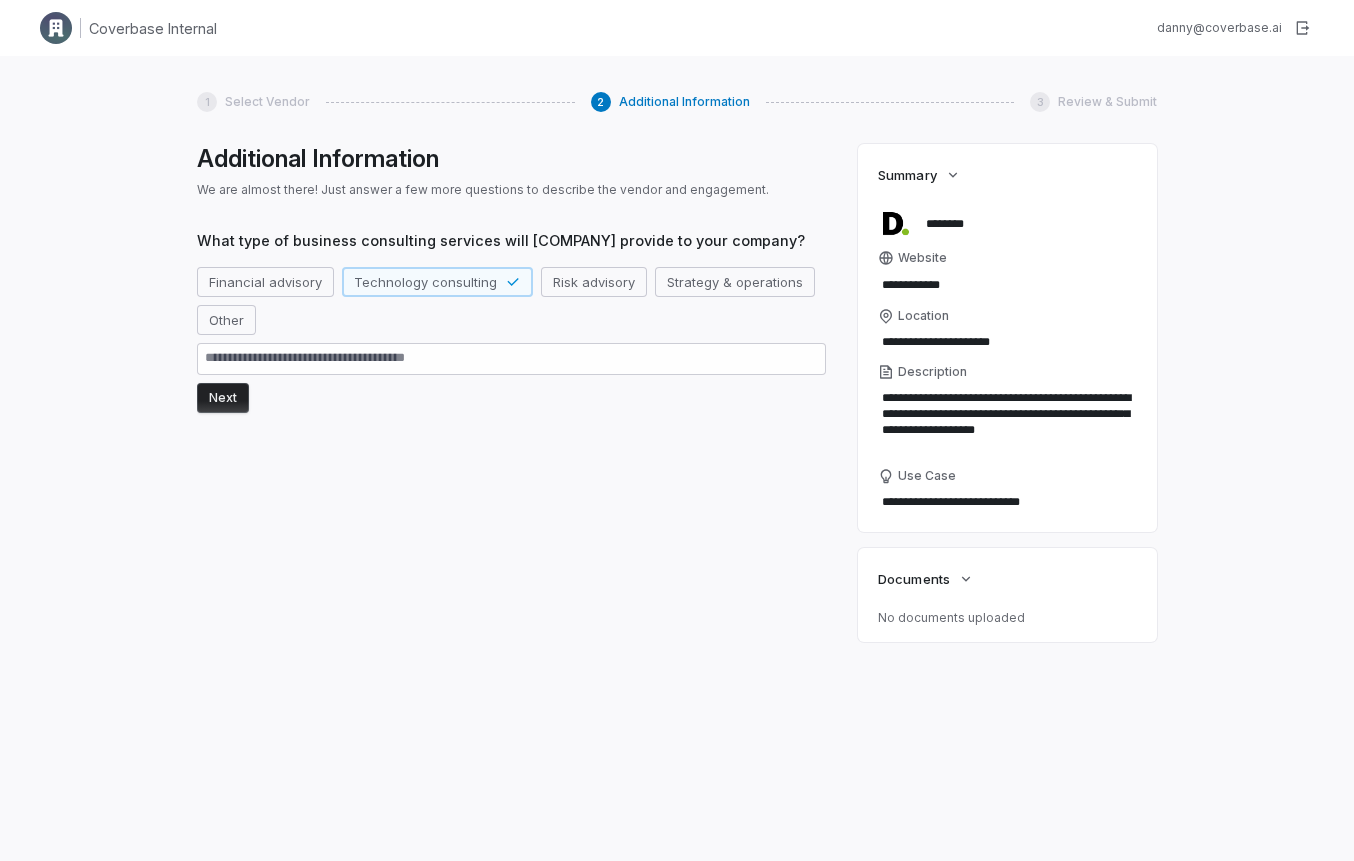 click on "Next" at bounding box center [223, 398] 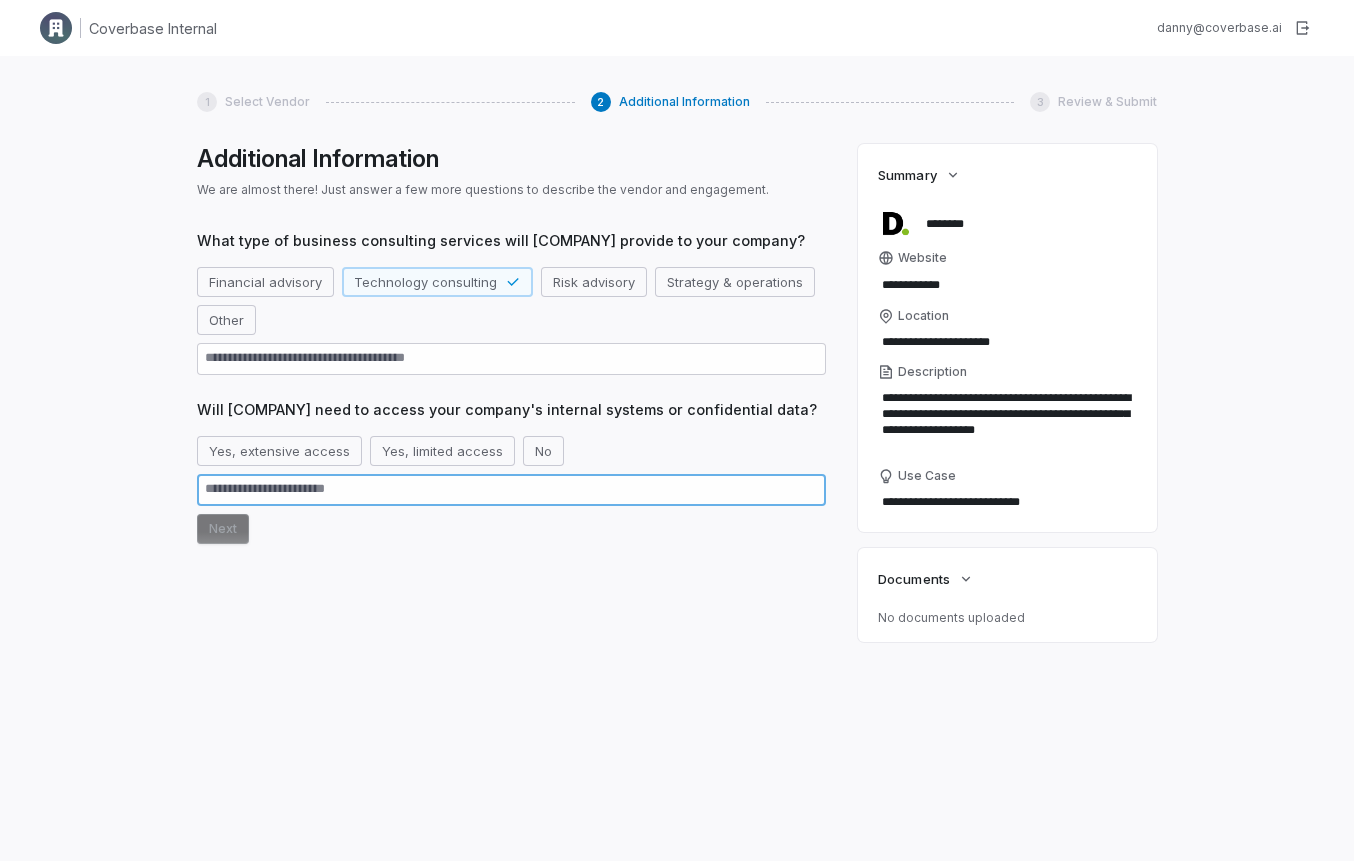 click at bounding box center (511, 490) 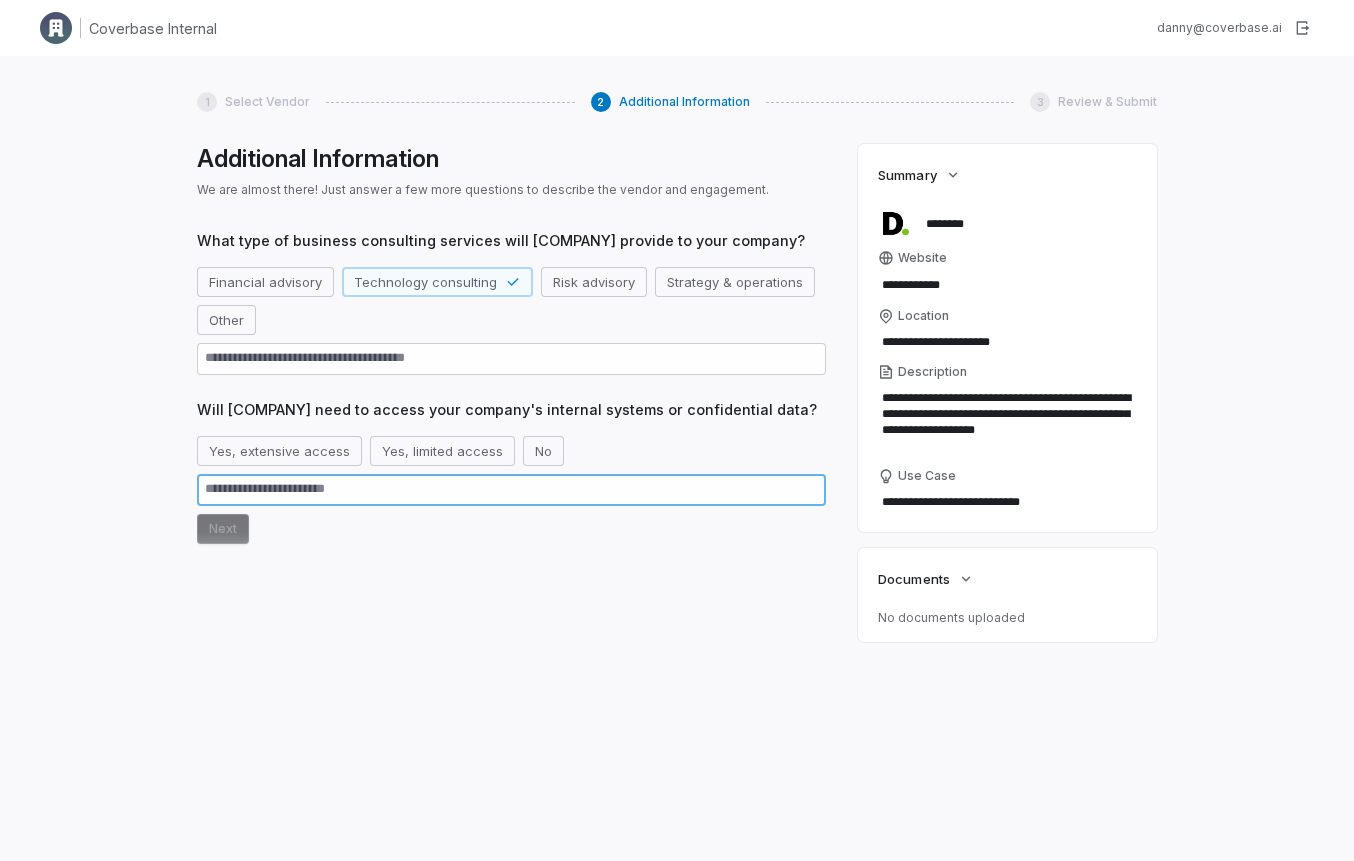 type on "*" 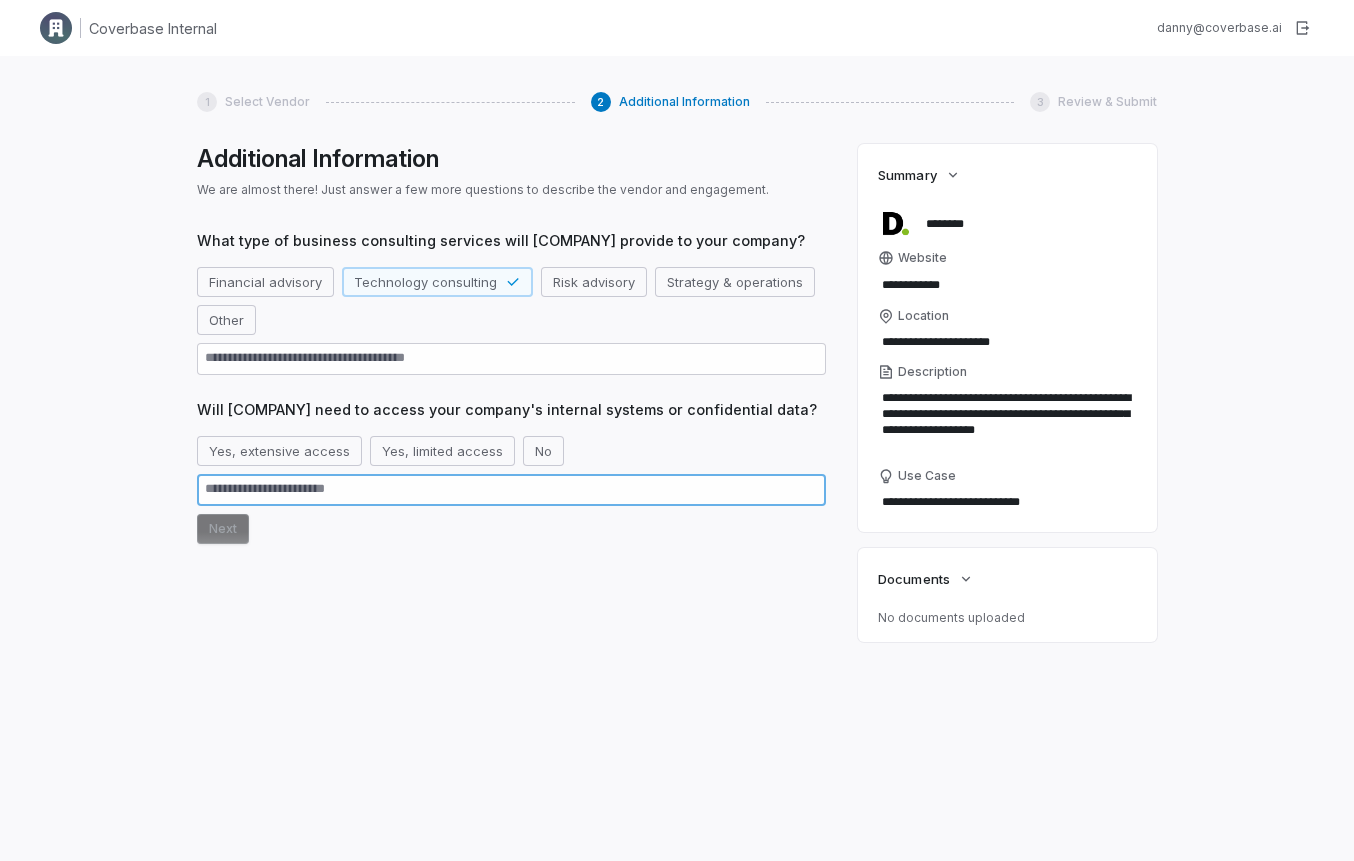 type on "*" 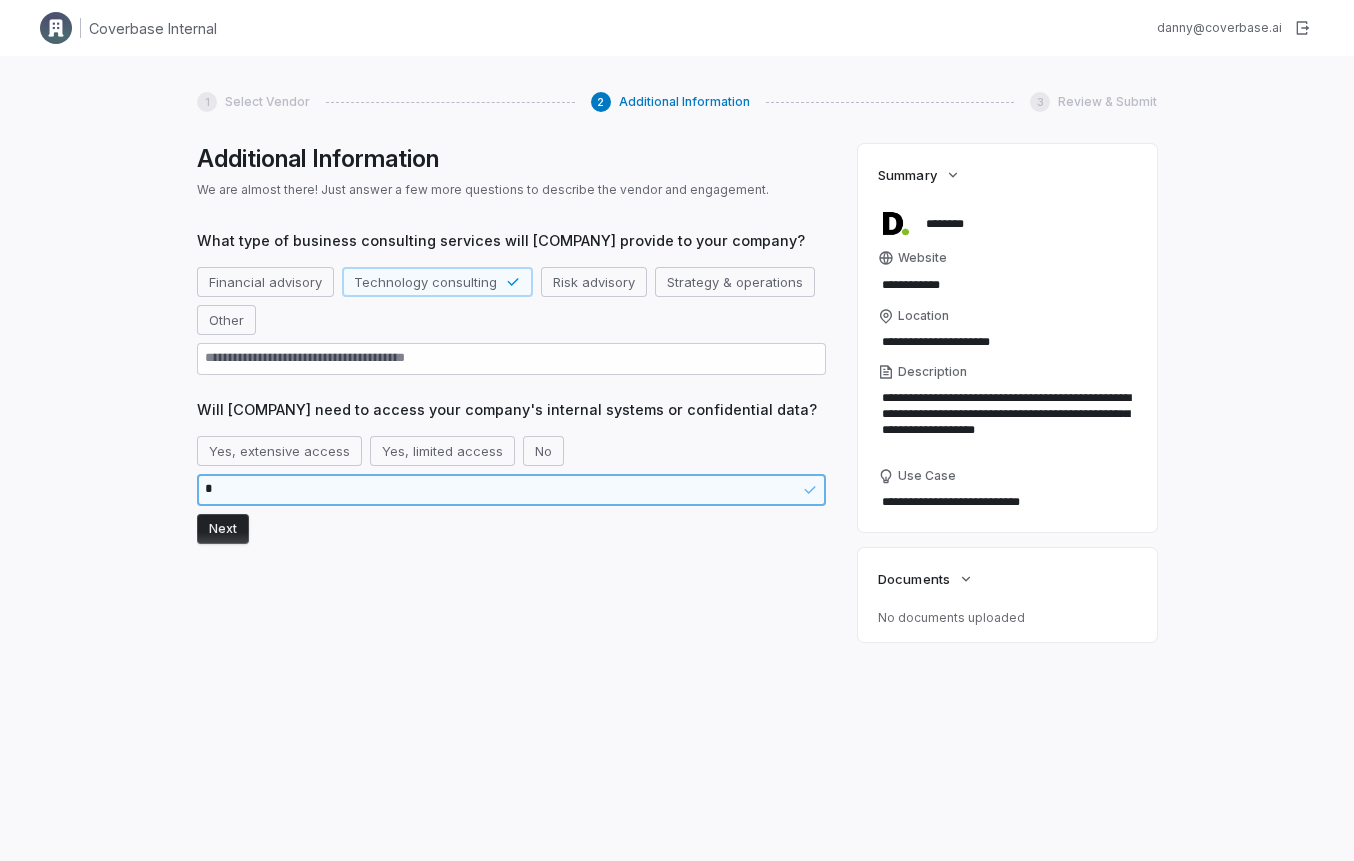 type on "*" 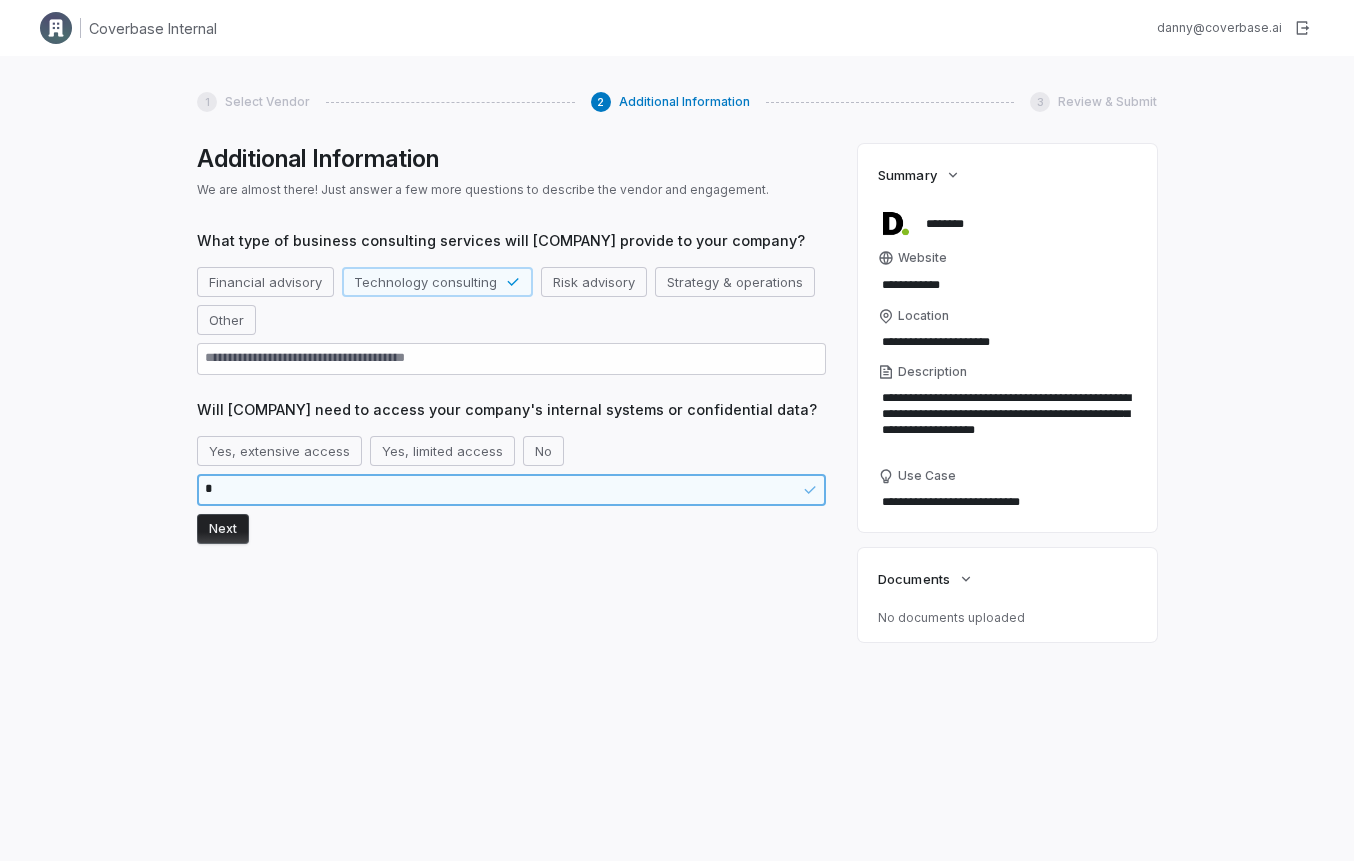 type on "**" 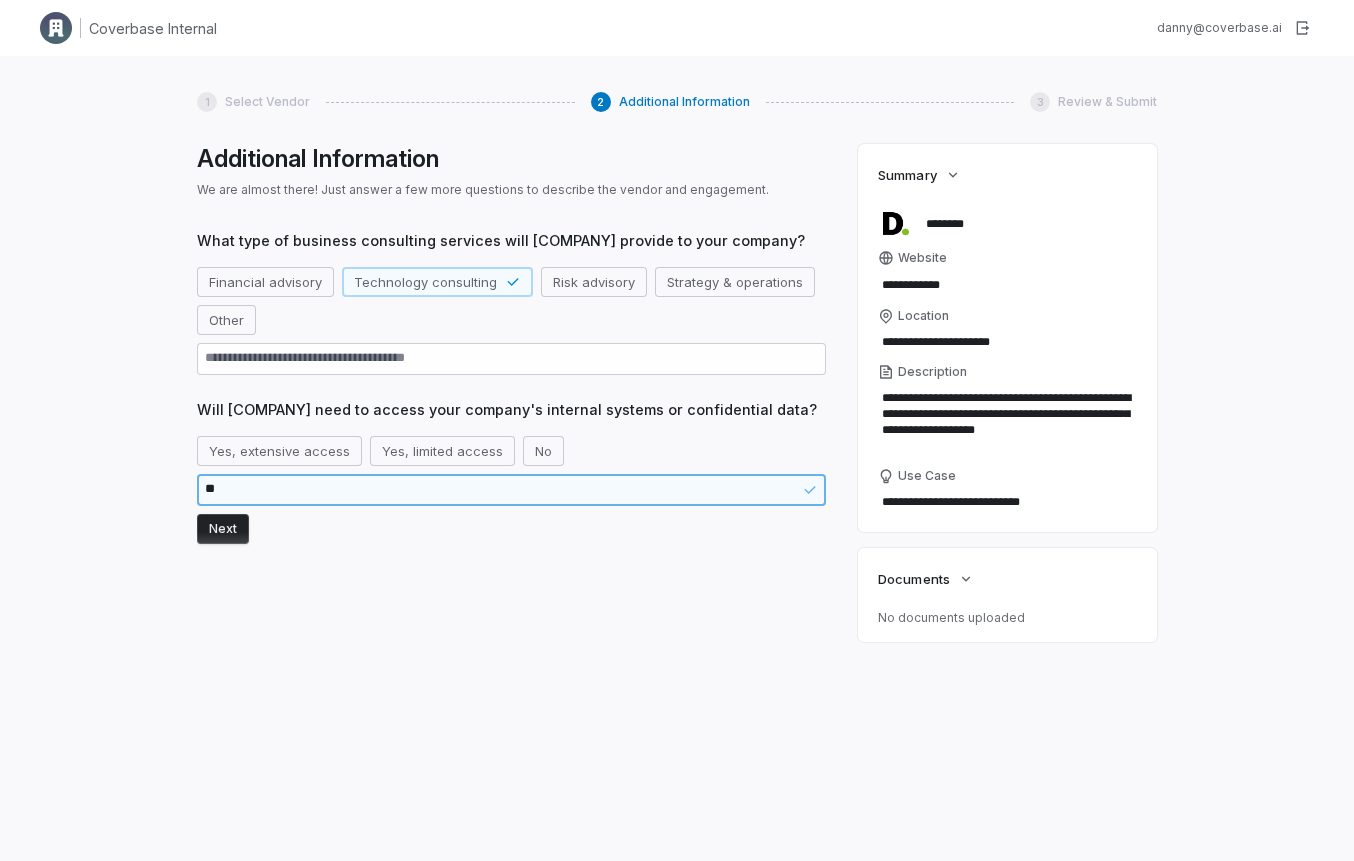 type on "*" 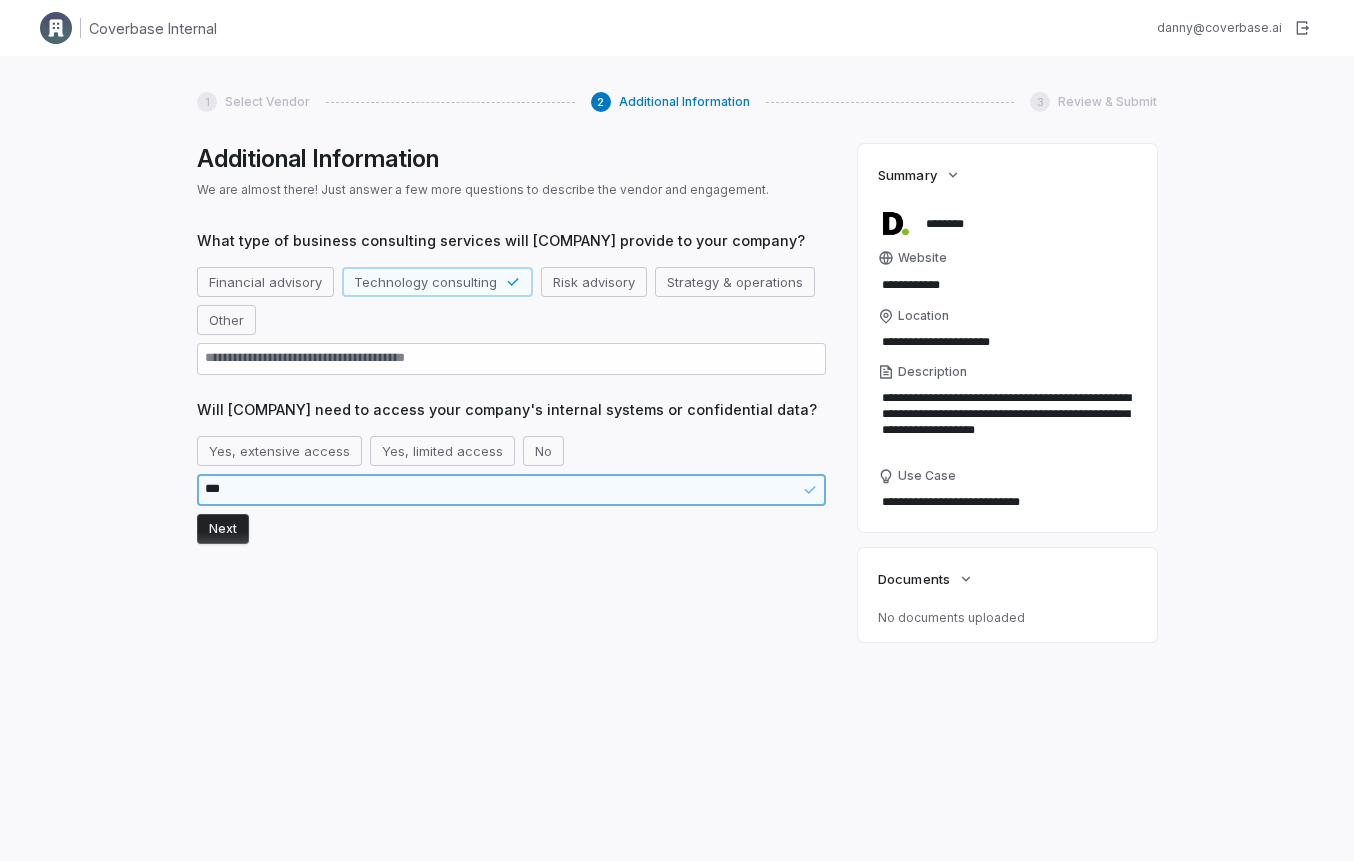 type on "*" 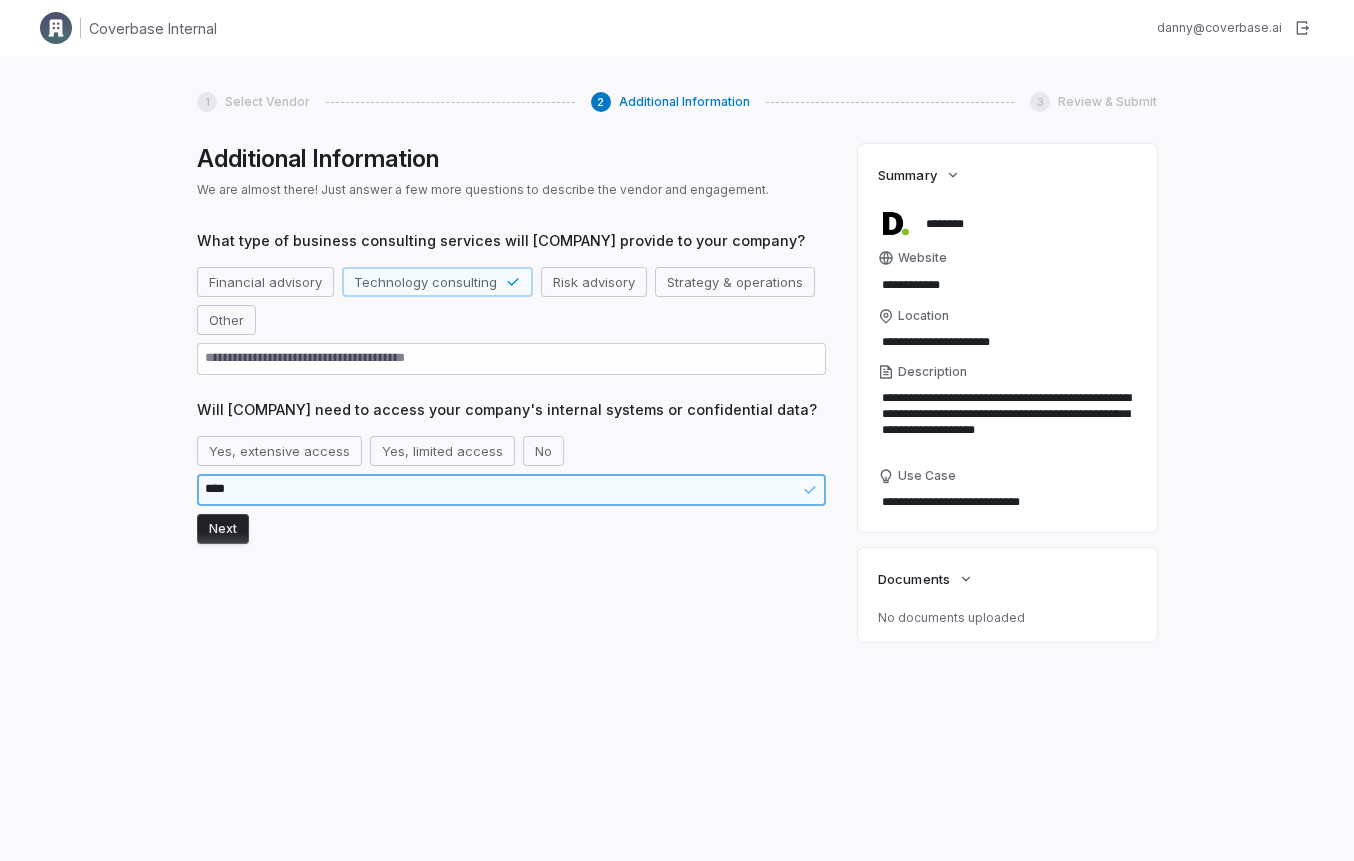 type on "*" 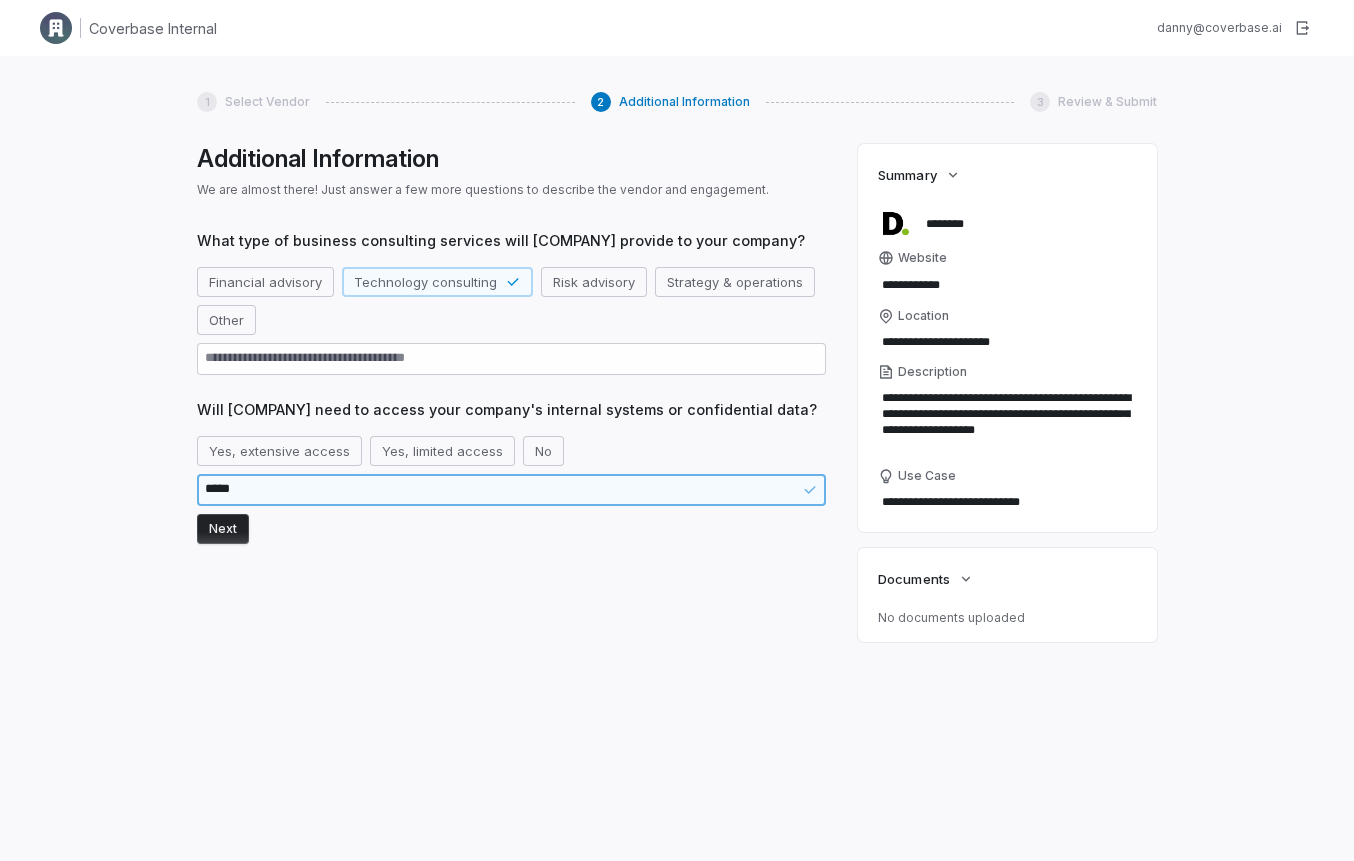 type on "*" 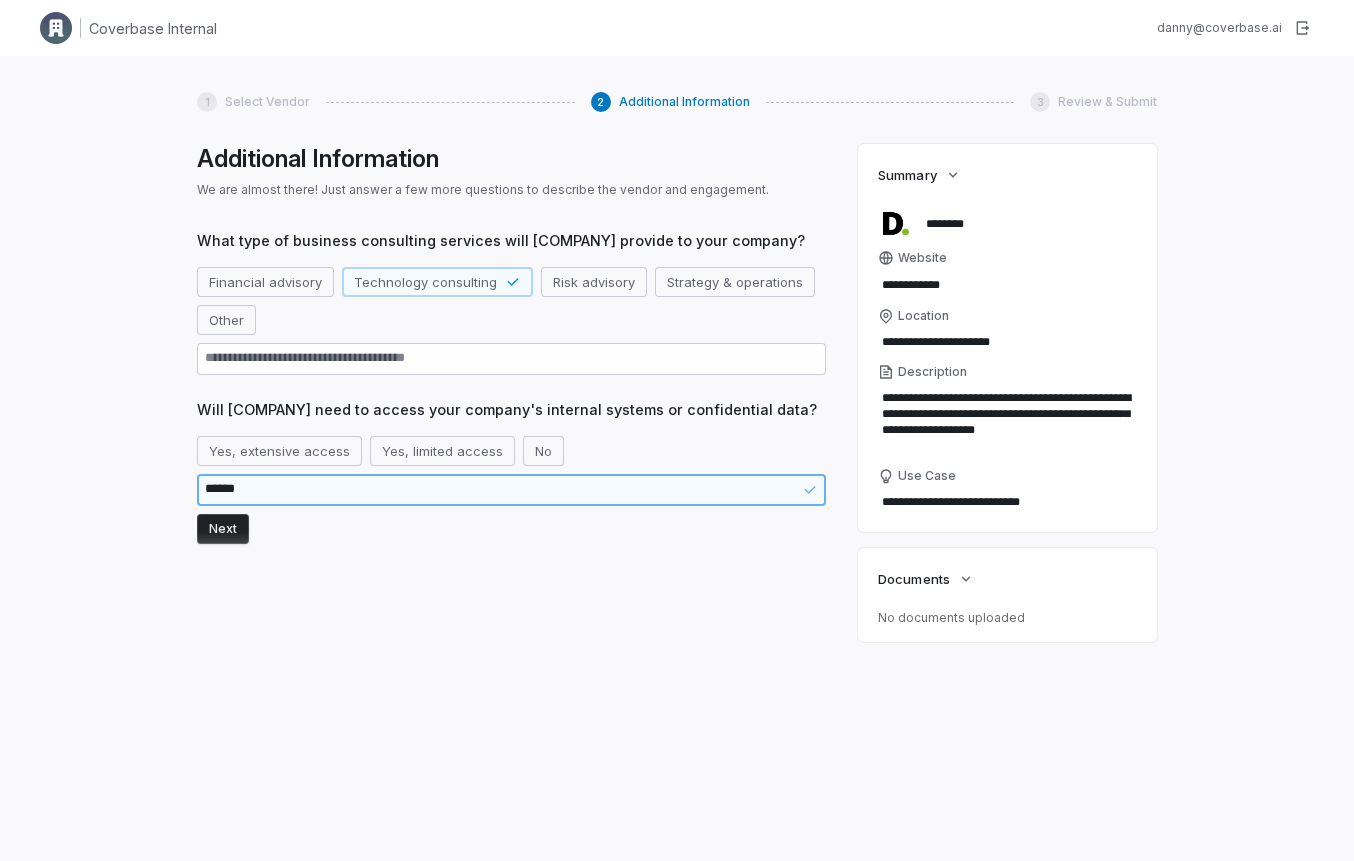 type on "*" 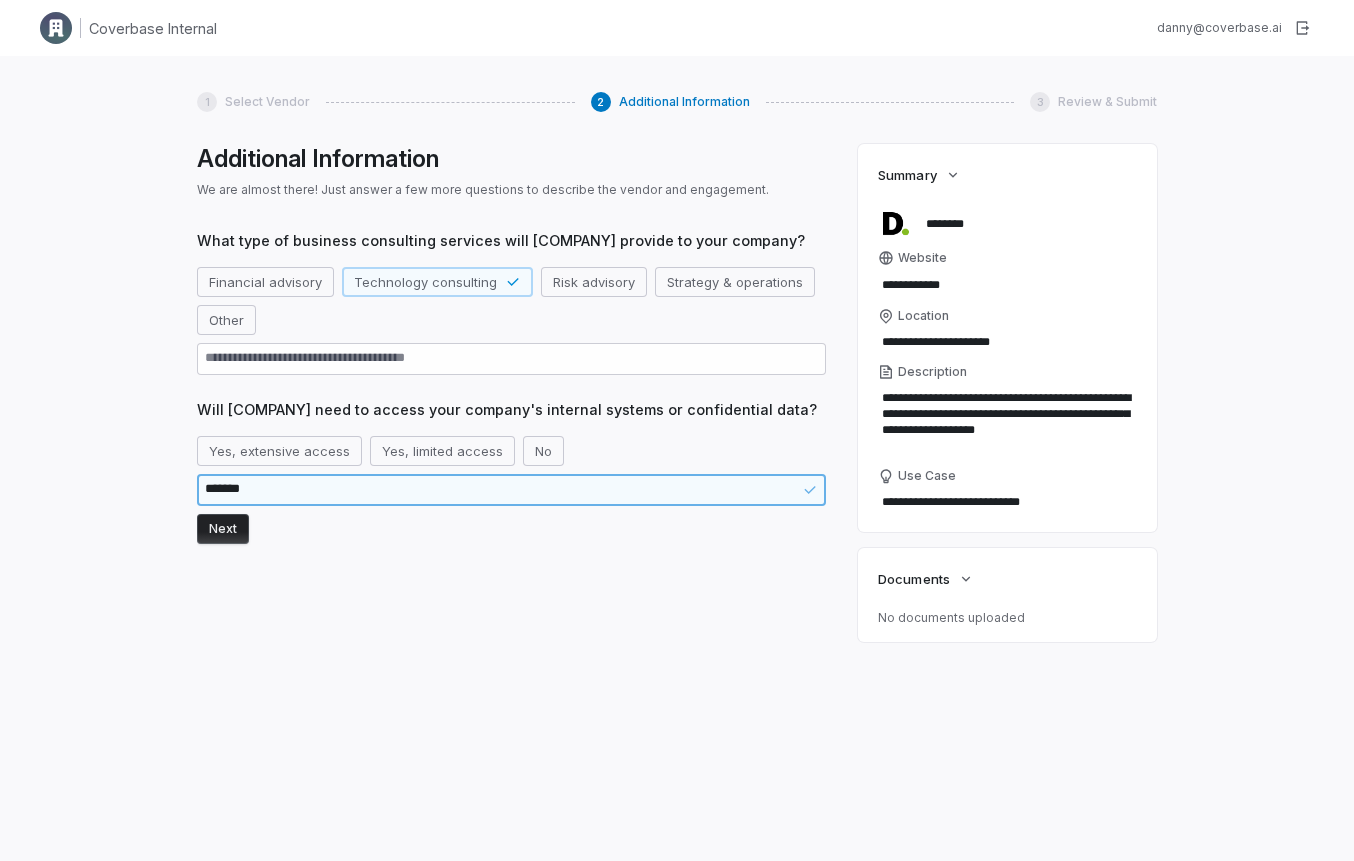 type on "*" 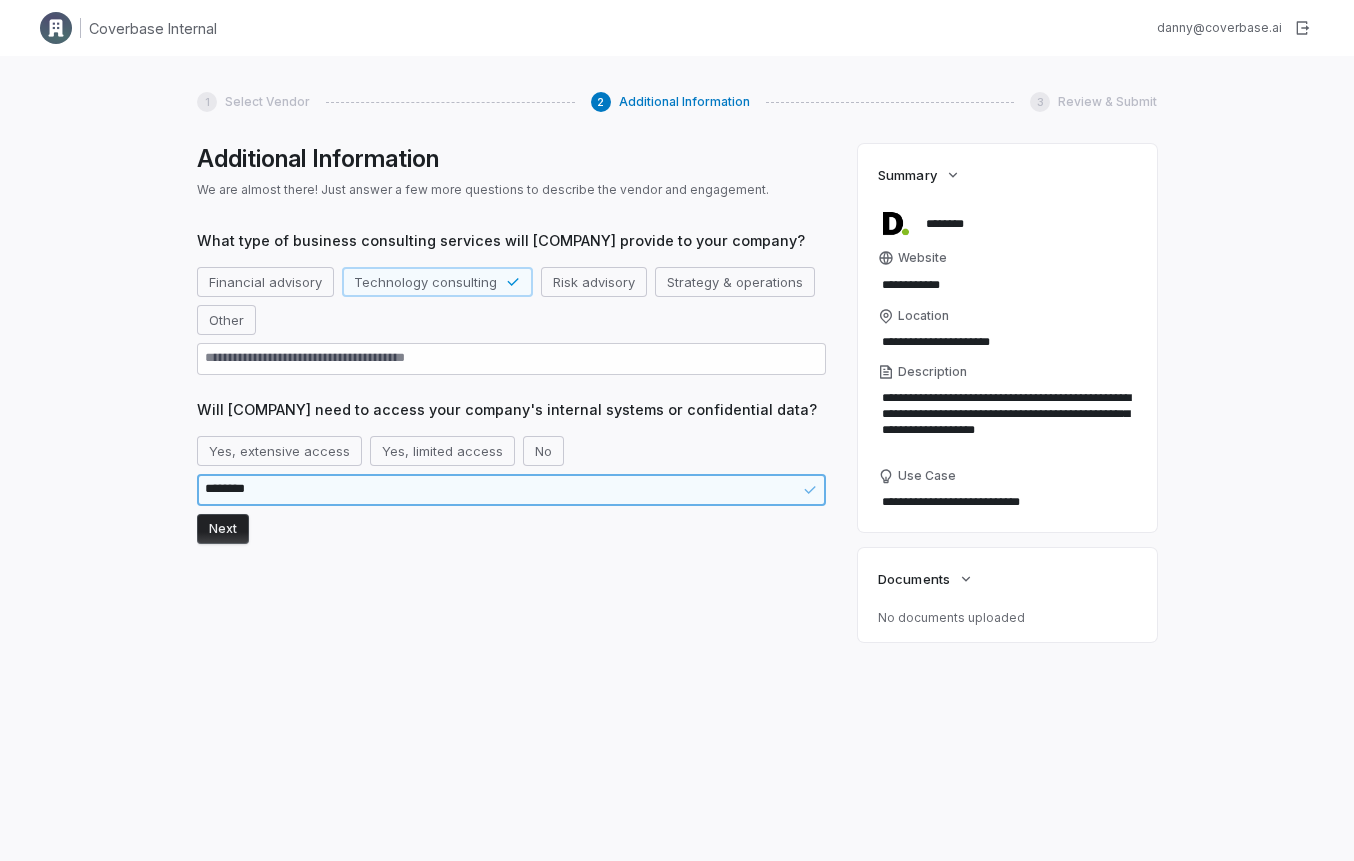 type on "*" 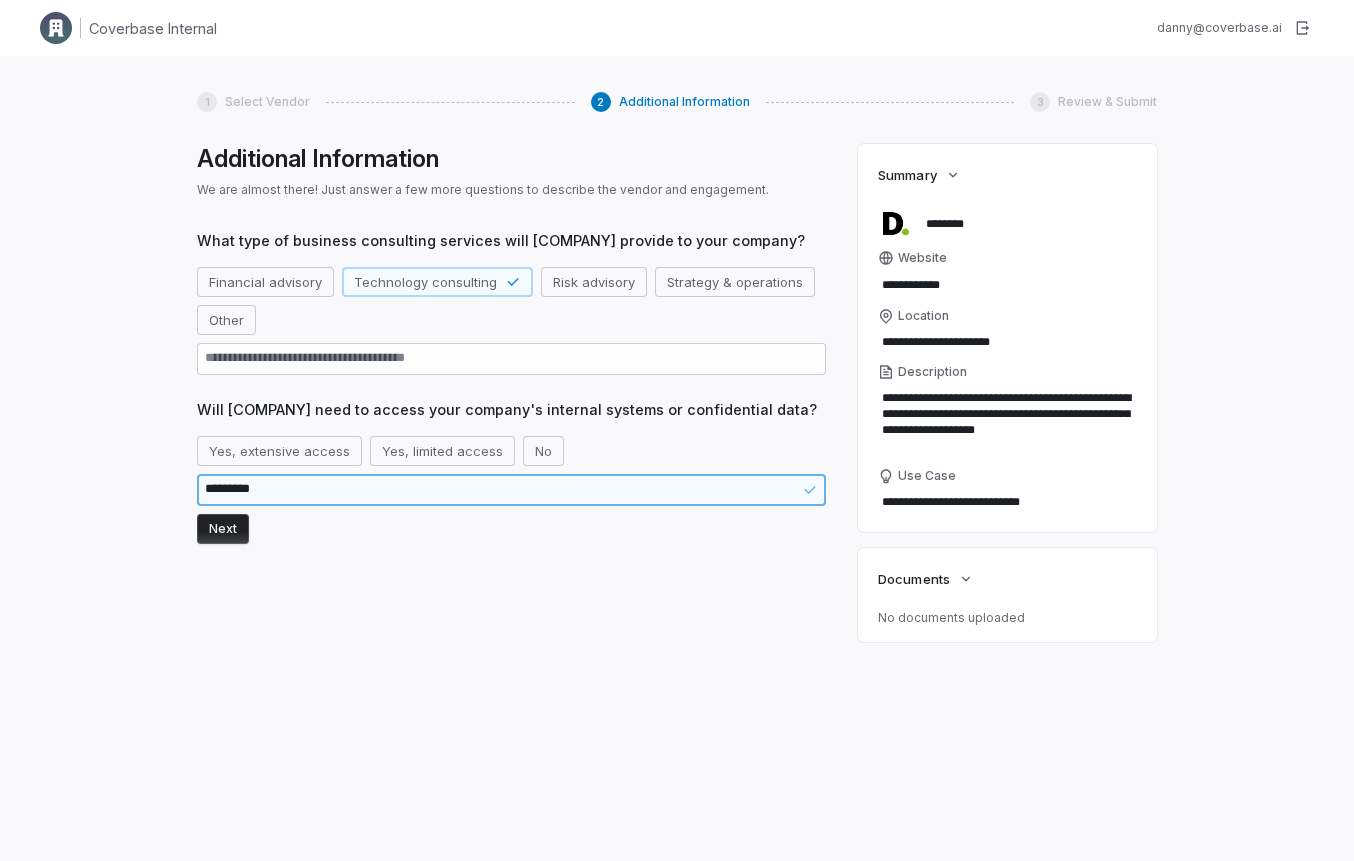 type on "*" 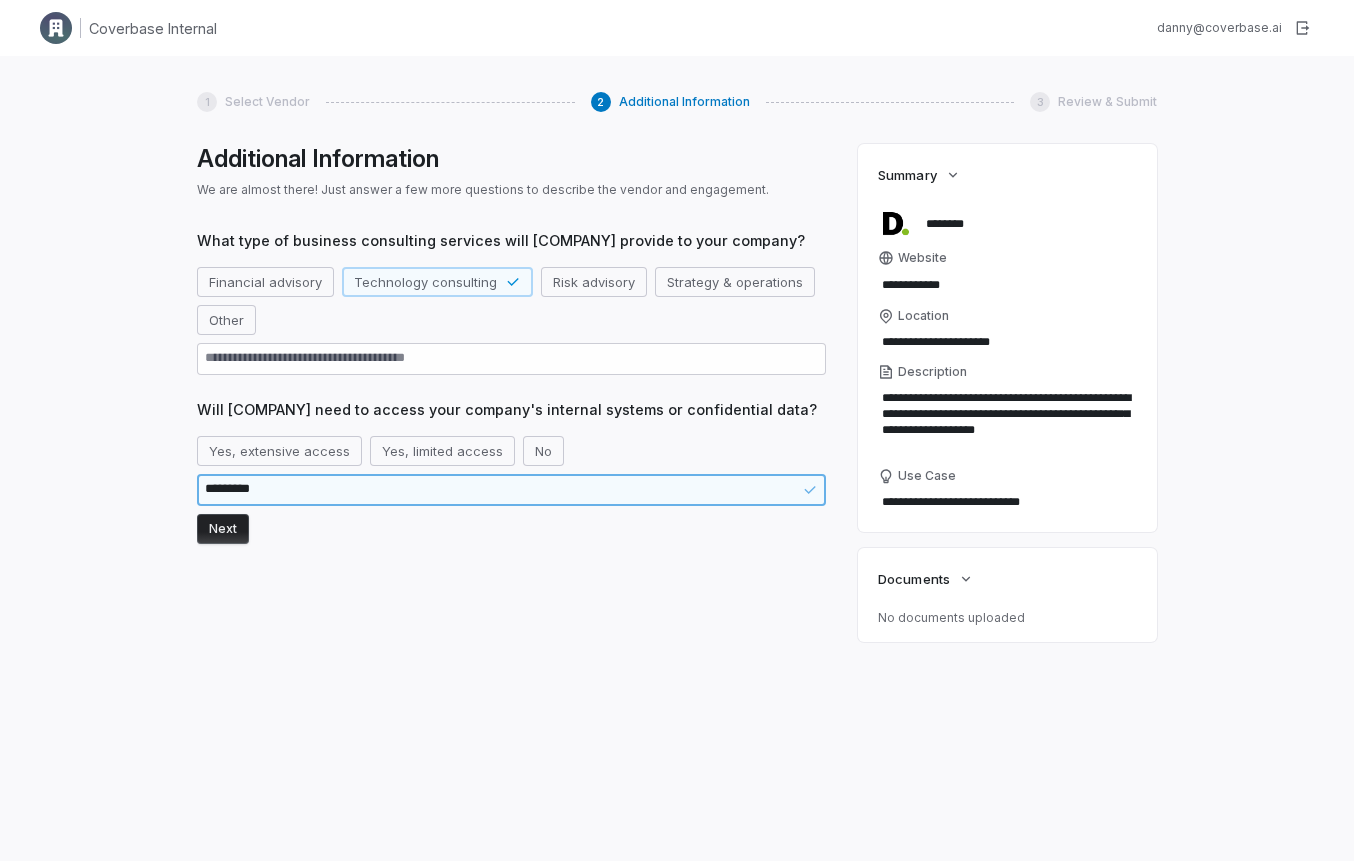 type on "**********" 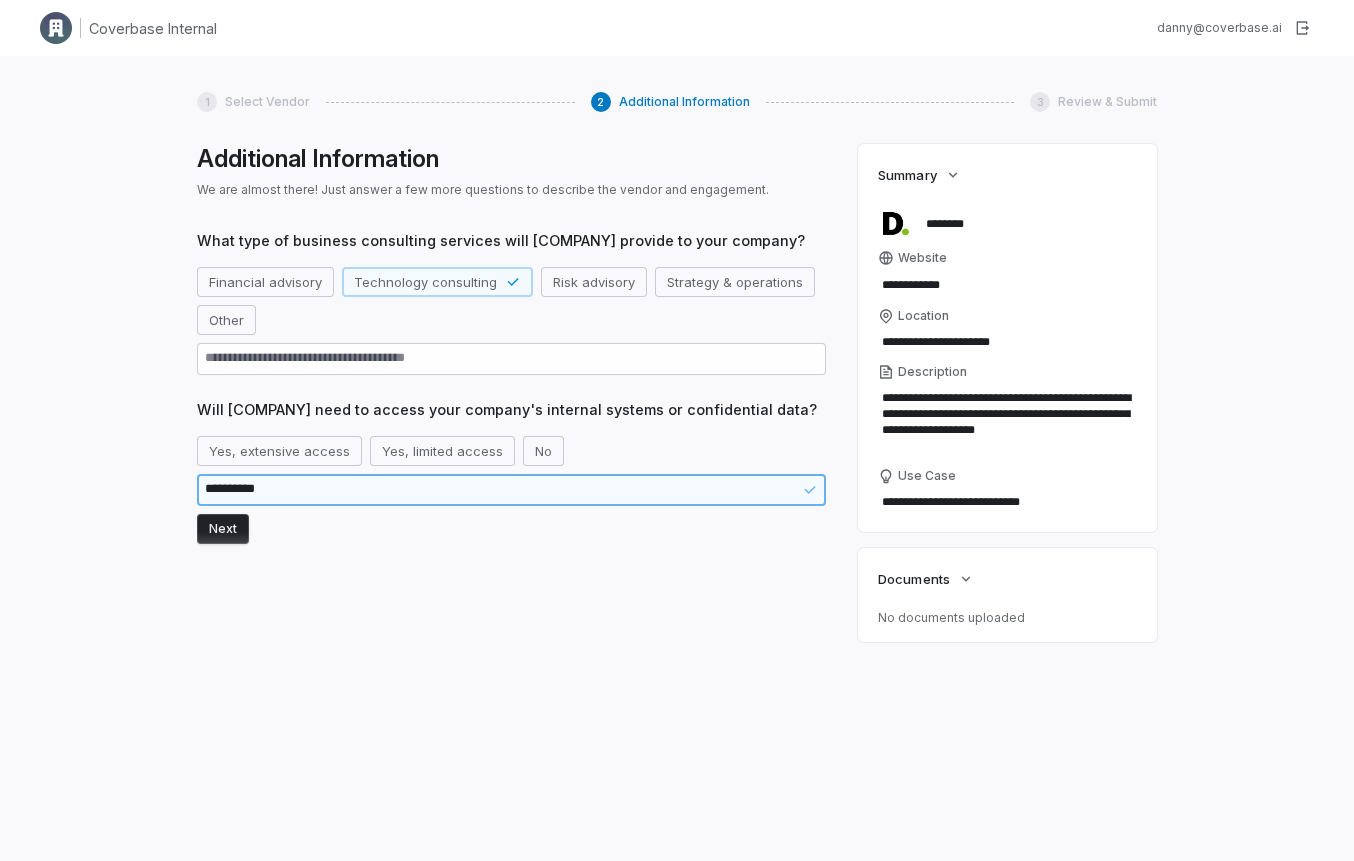 type on "*" 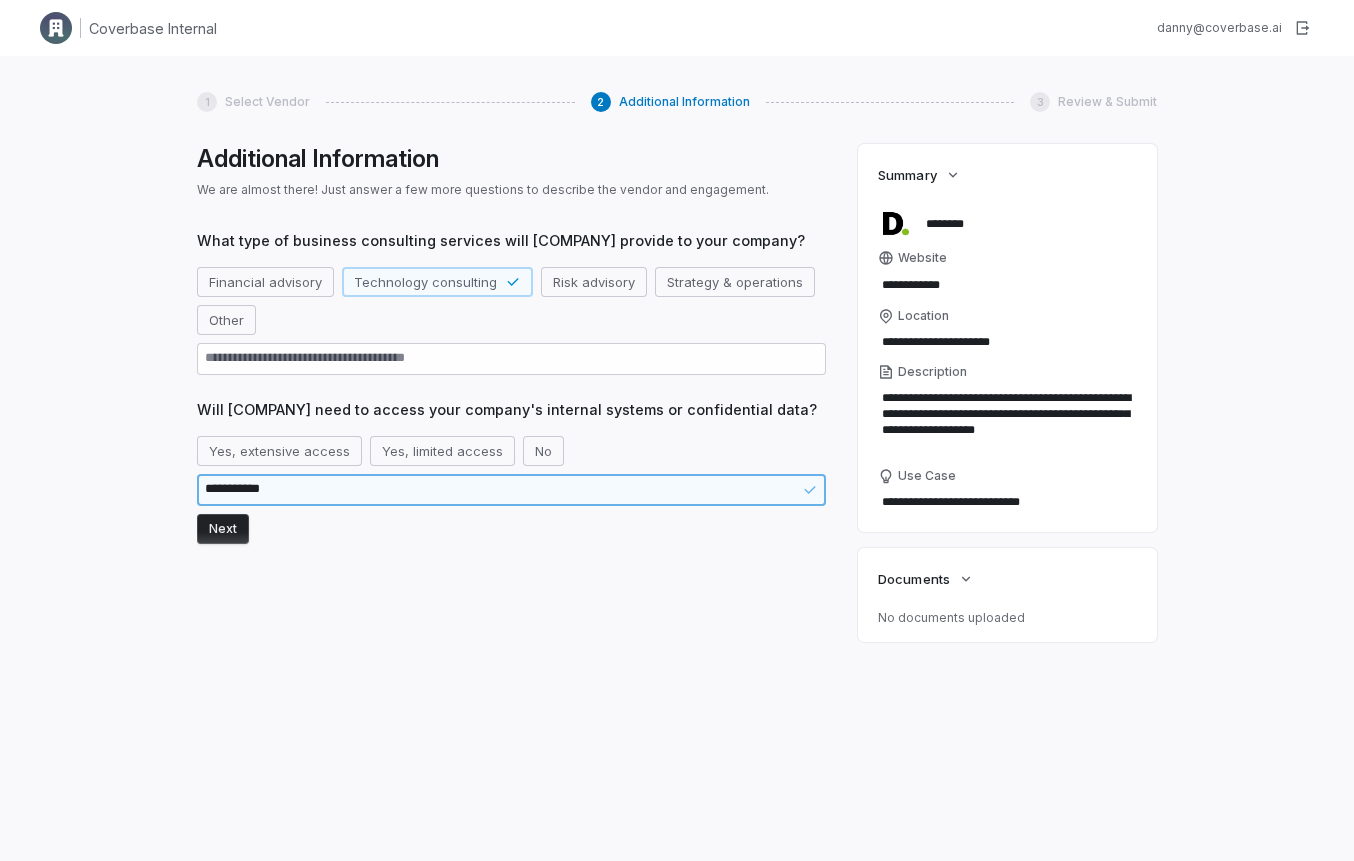 type on "*" 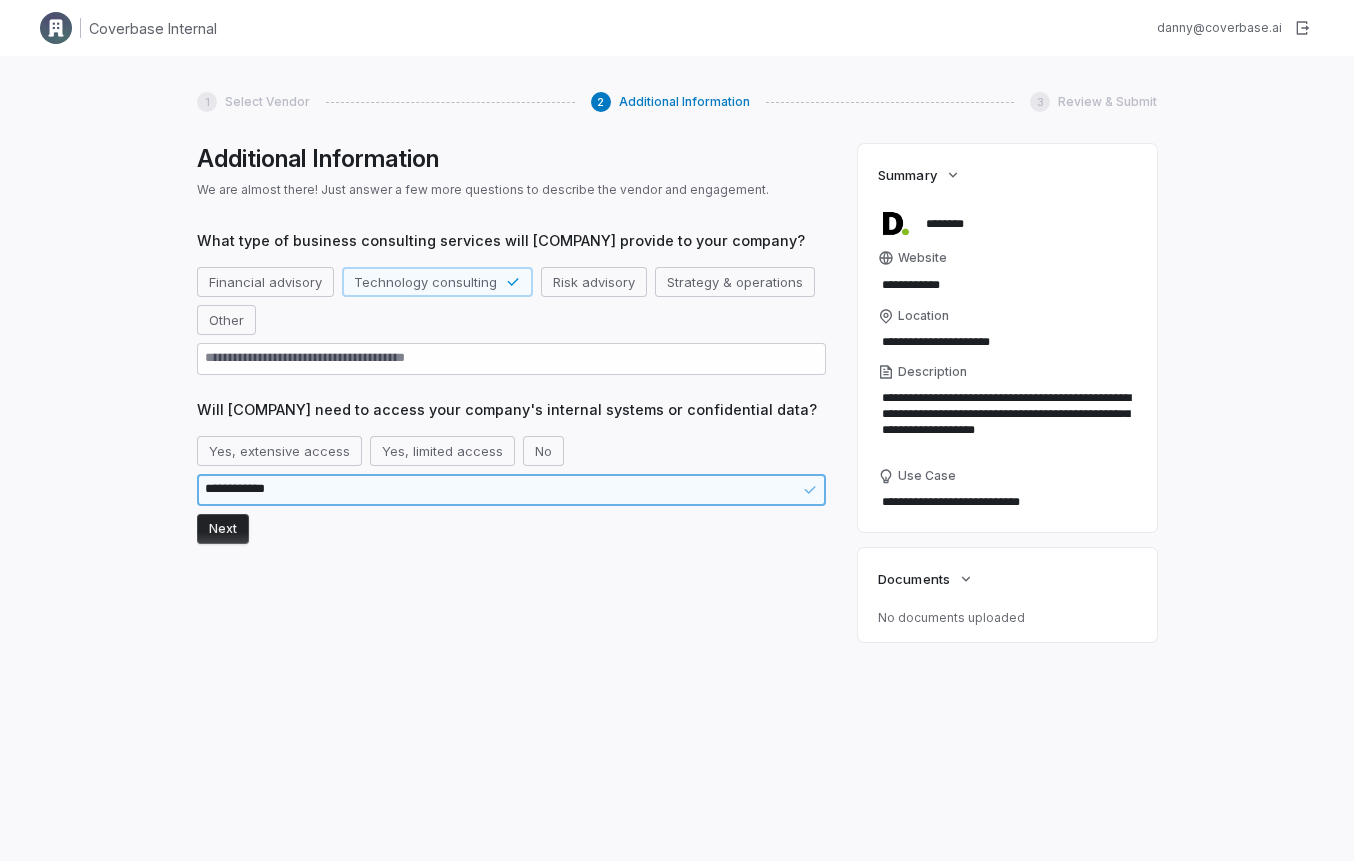 type on "**********" 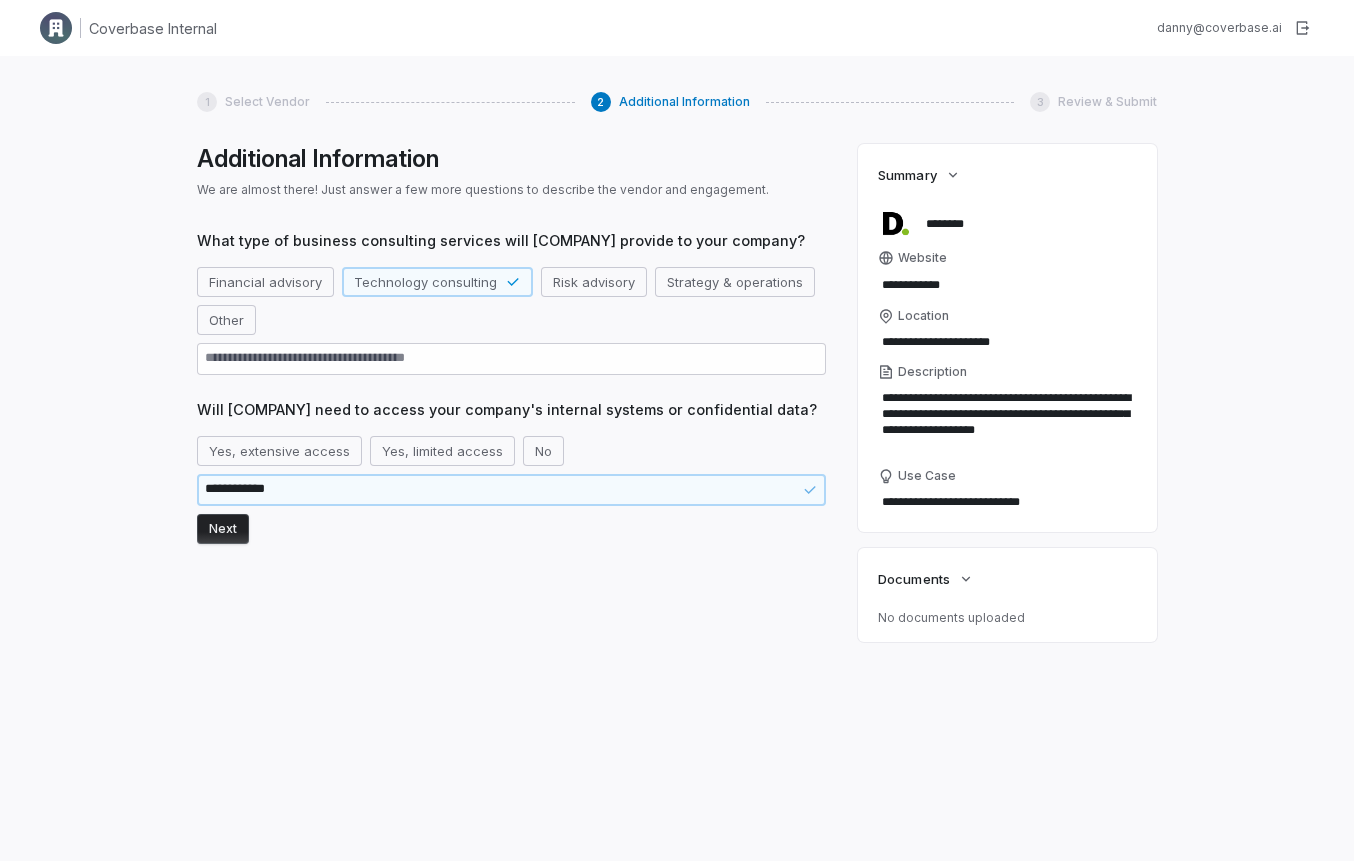 click on "Next" at bounding box center [223, 529] 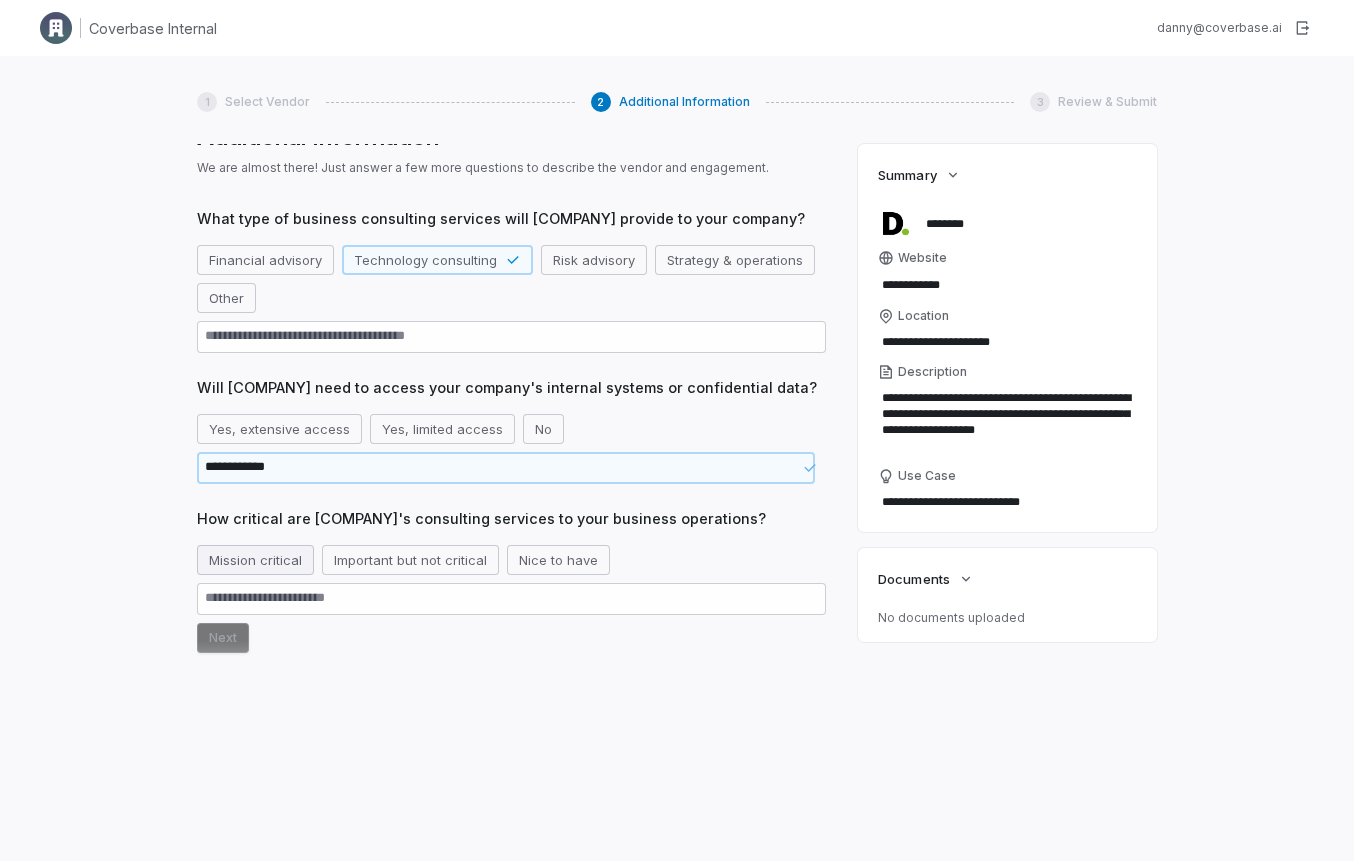 click on "Mission critical" at bounding box center (255, 560) 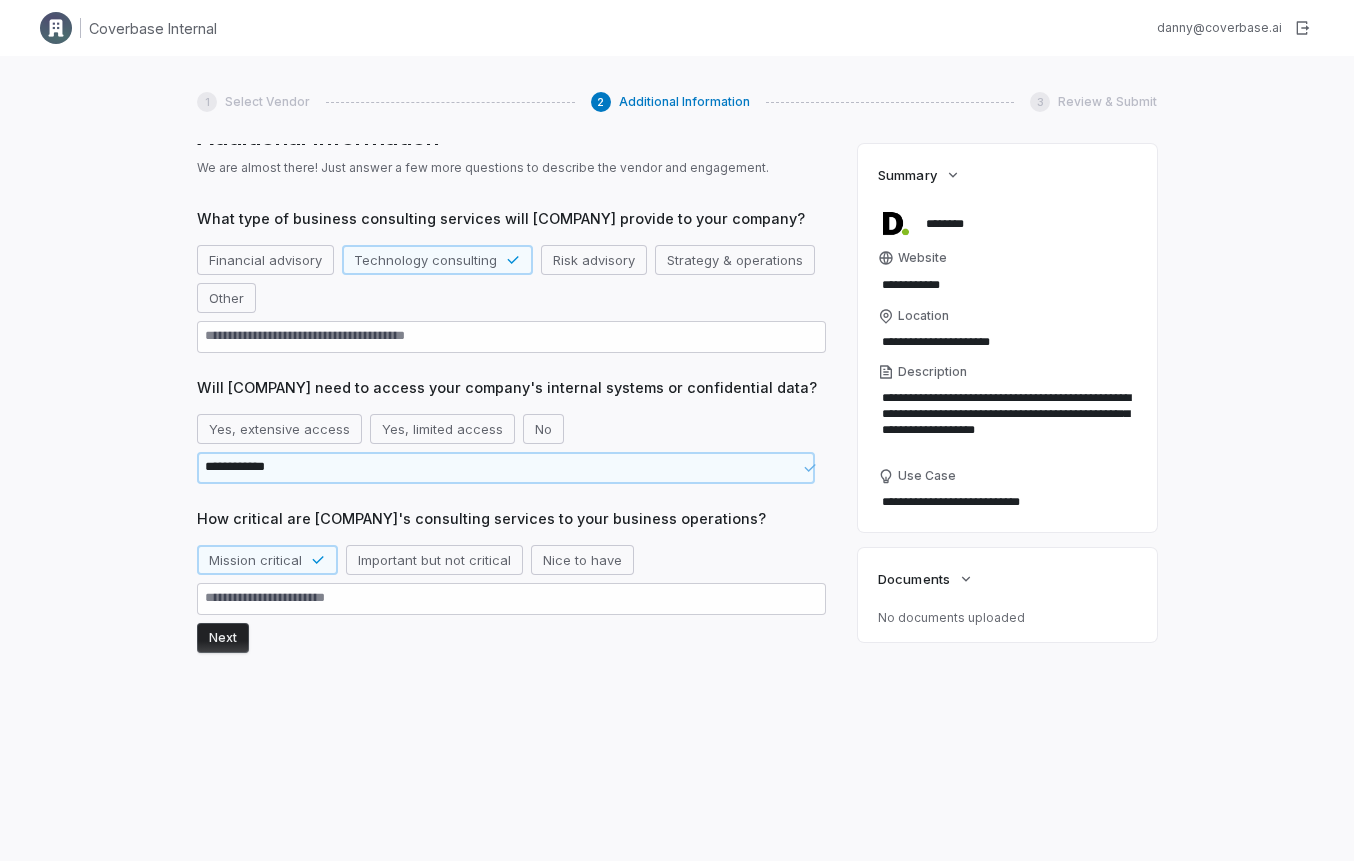 click on "Next" at bounding box center [223, 638] 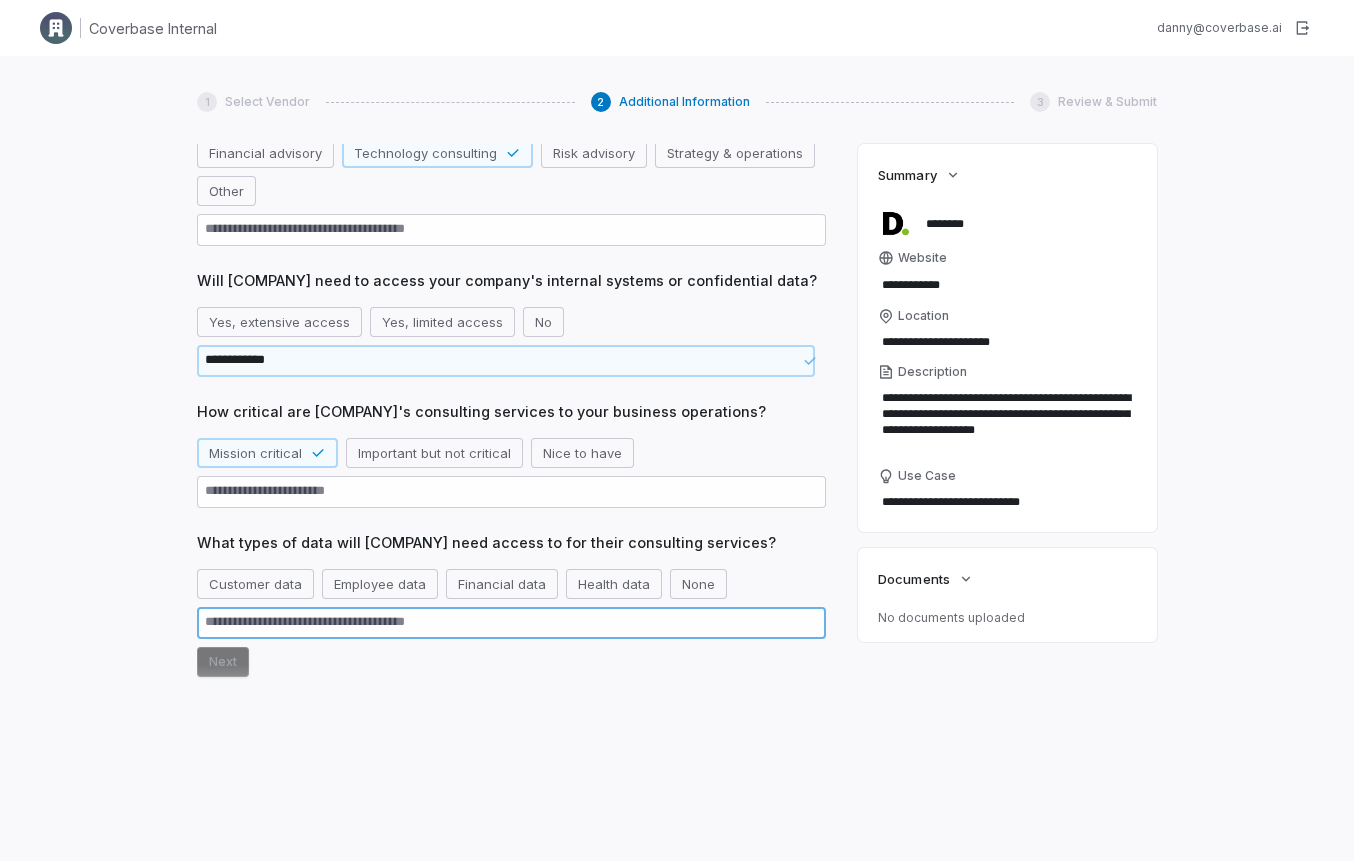 click at bounding box center [511, 623] 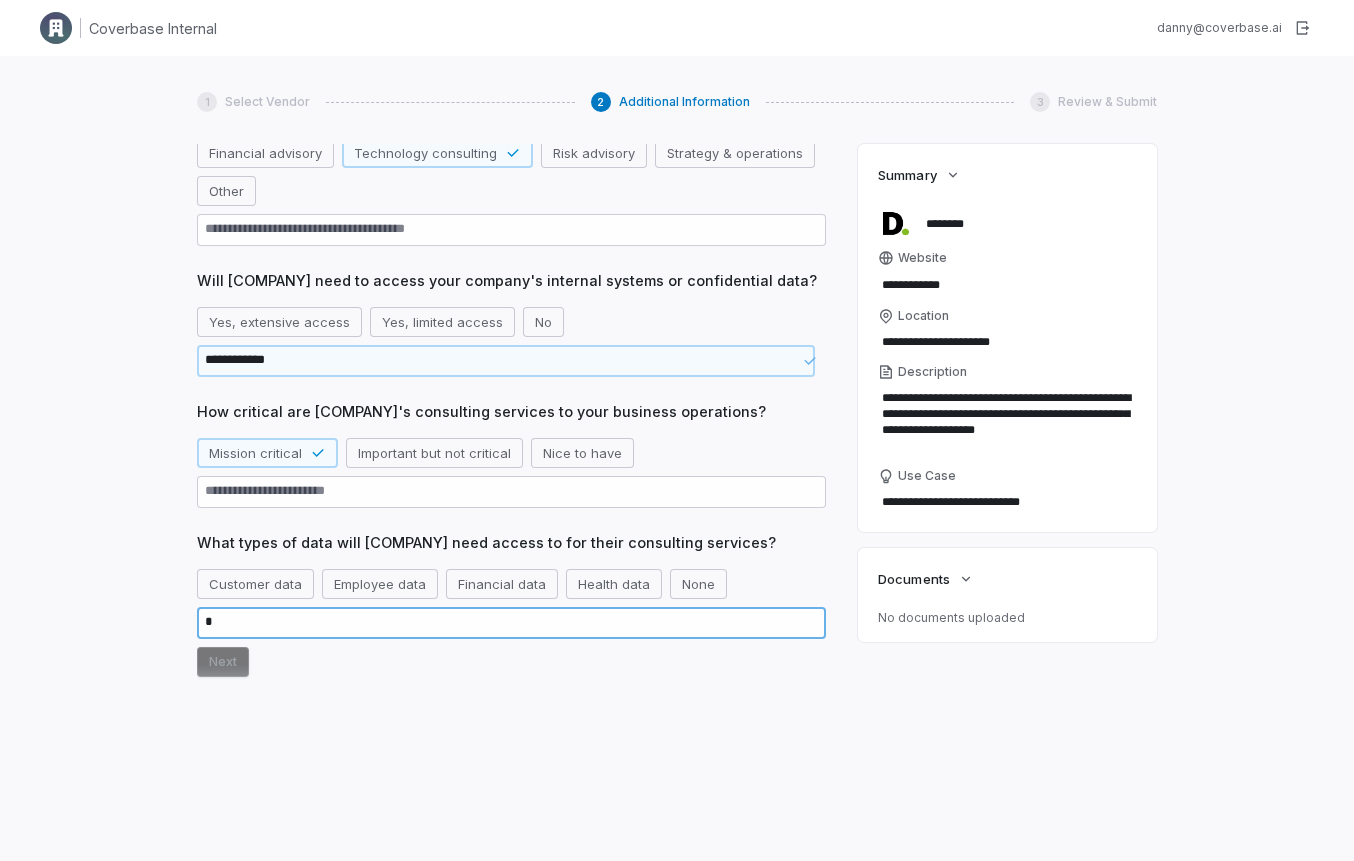 type on "*" 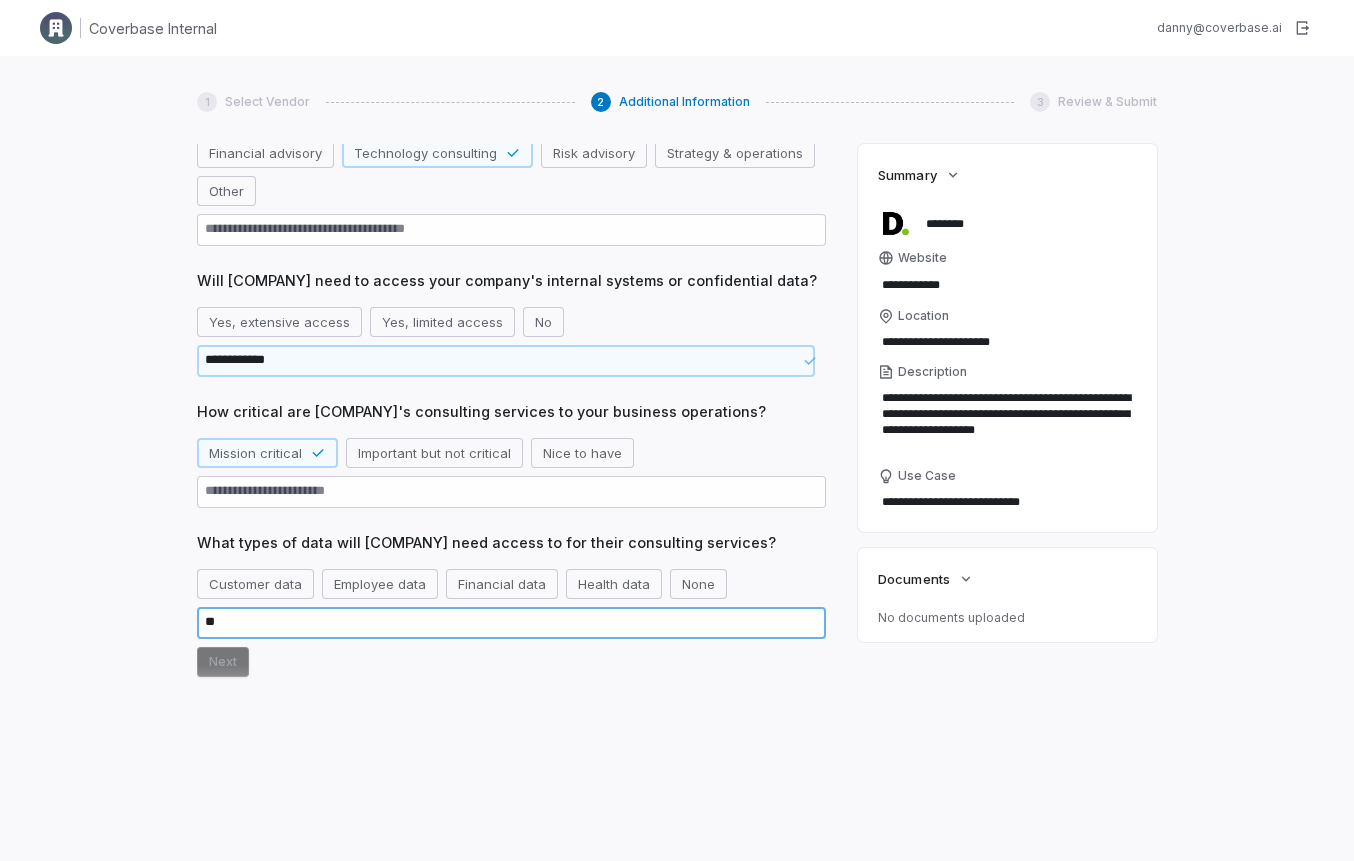 type on "*" 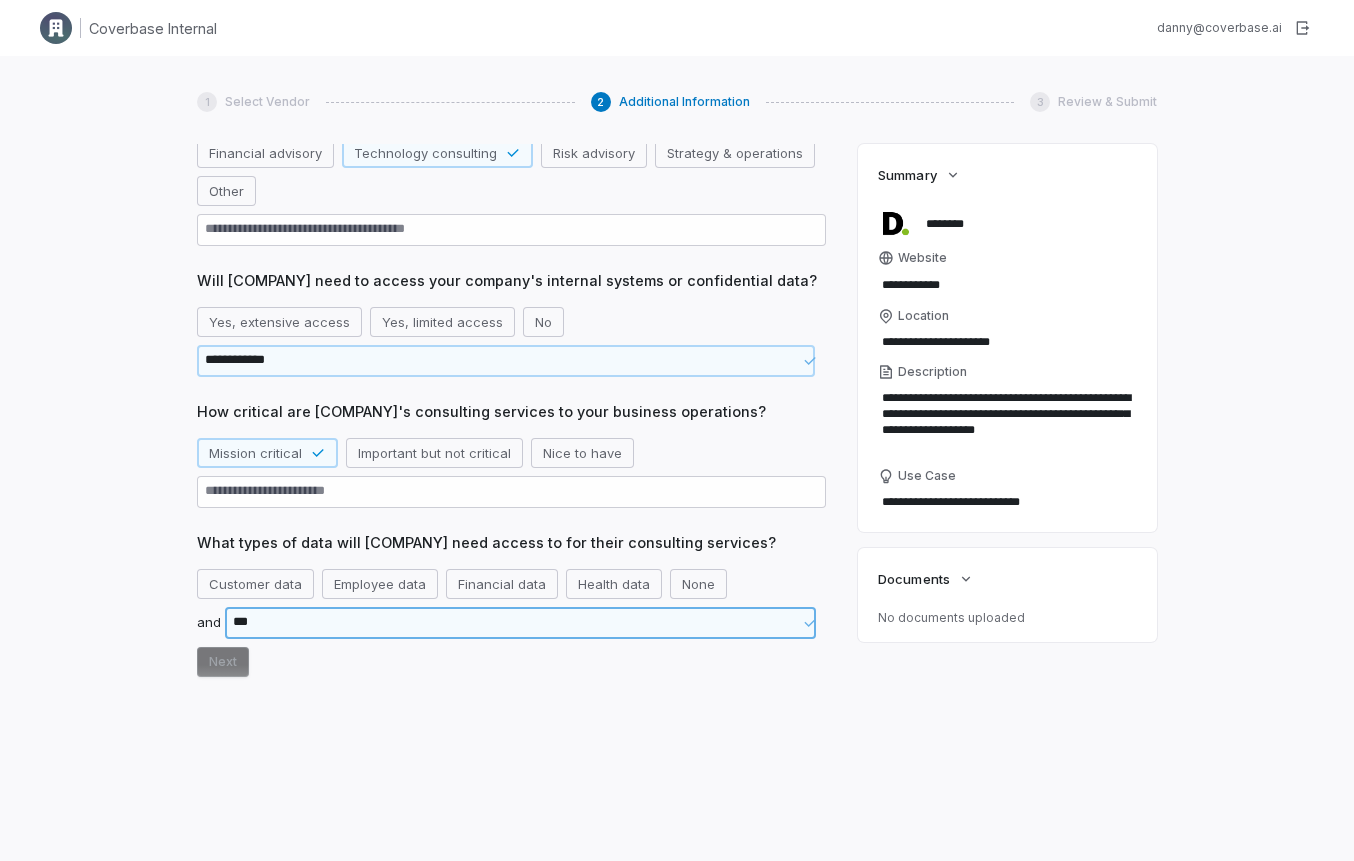 type on "*" 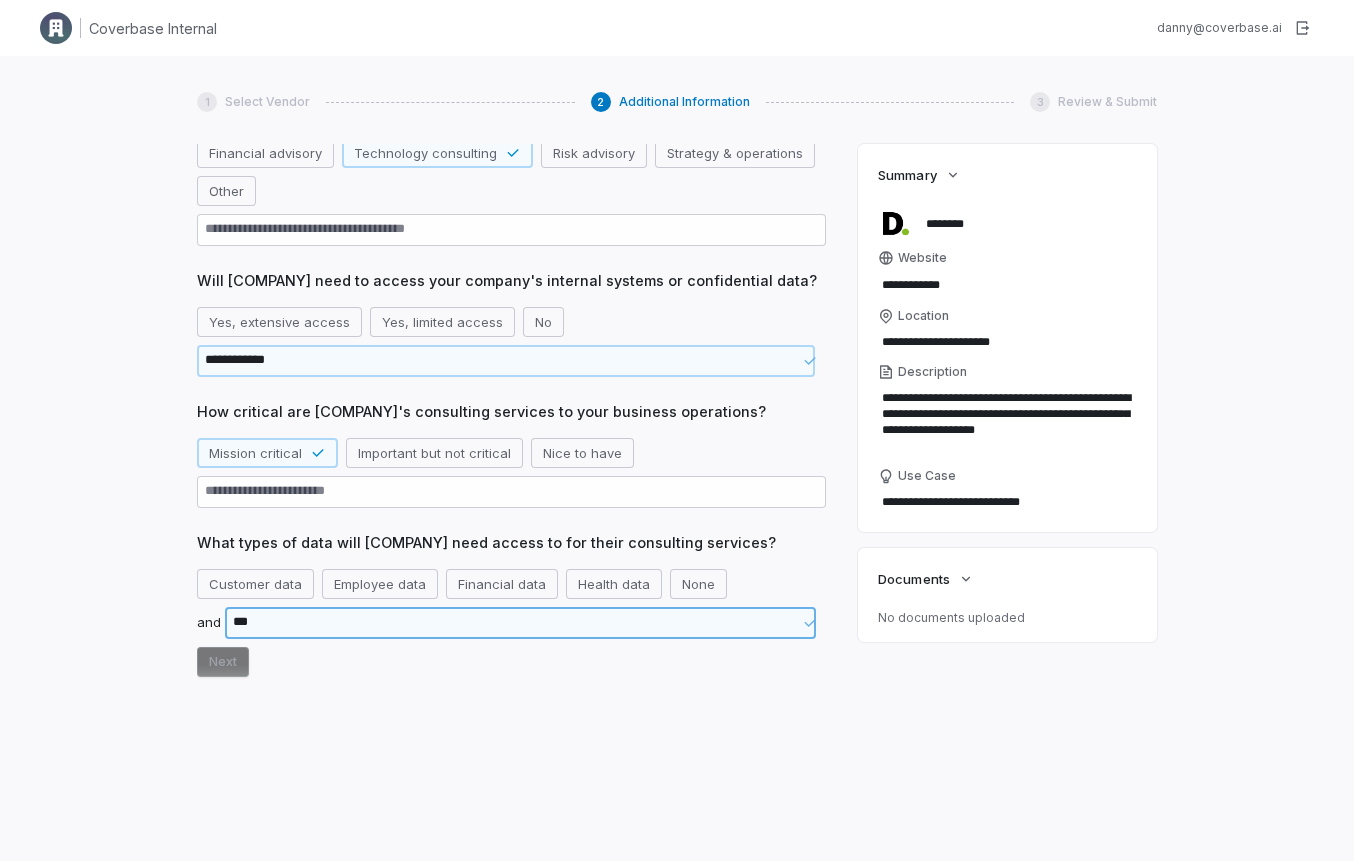 type on "****" 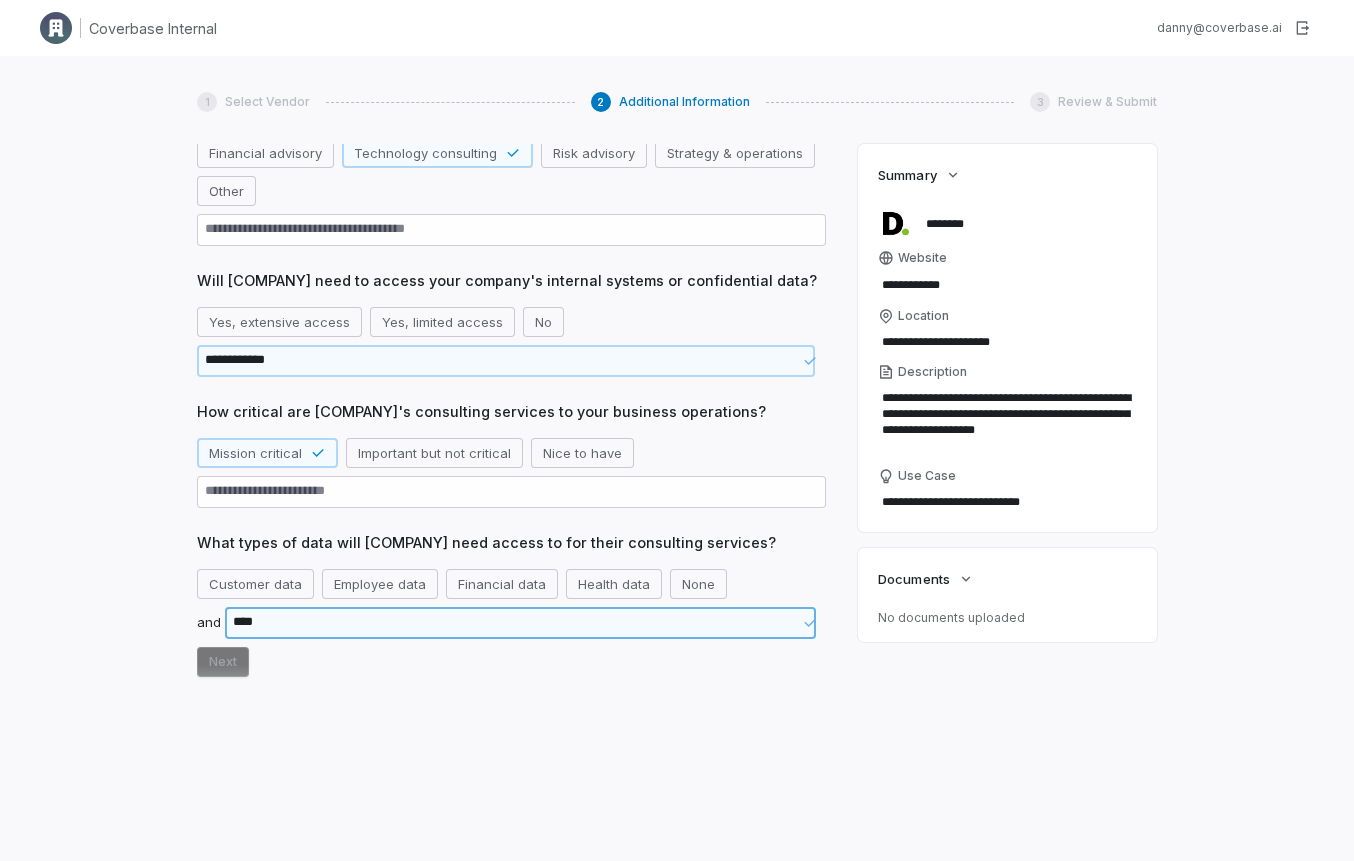type on "*" 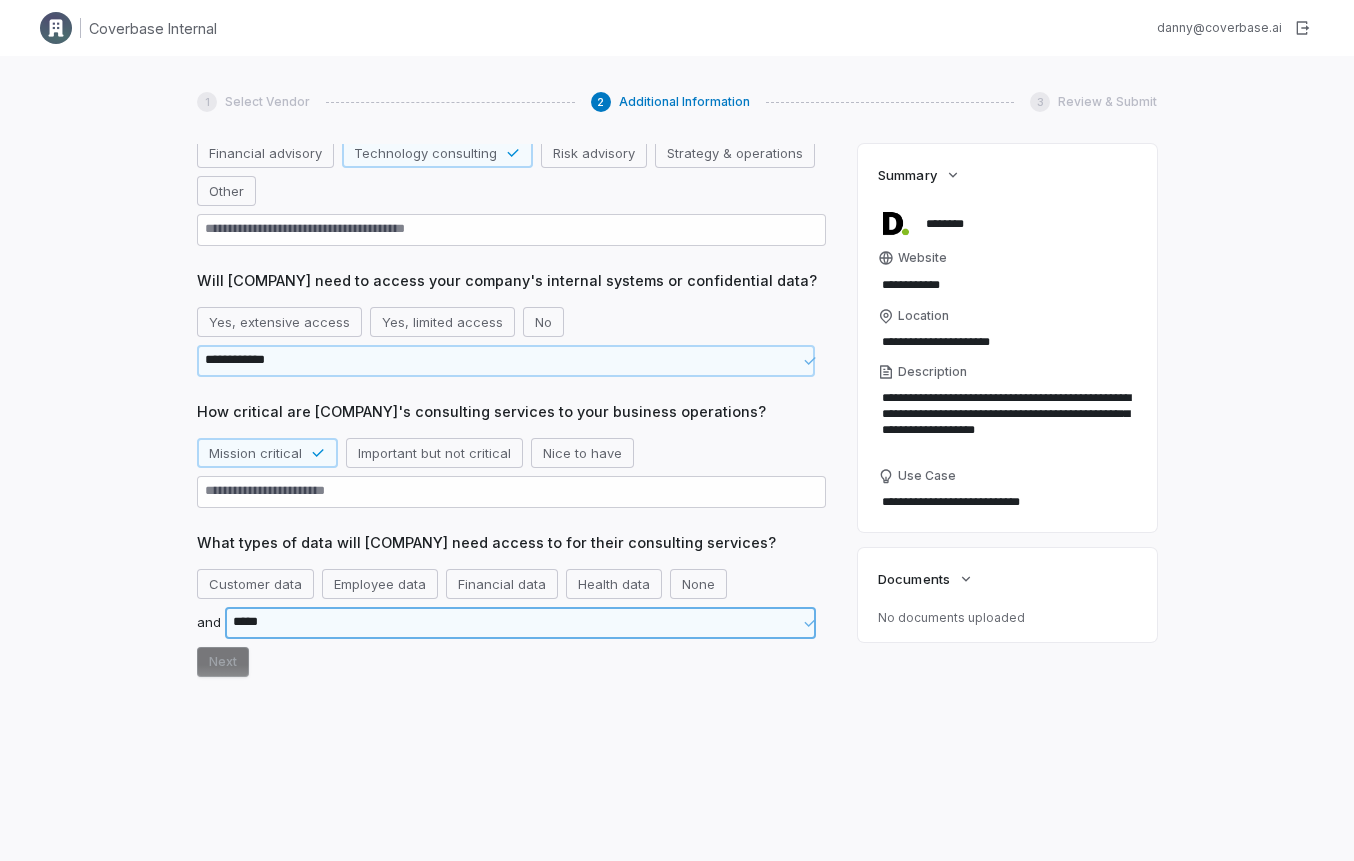 type on "*" 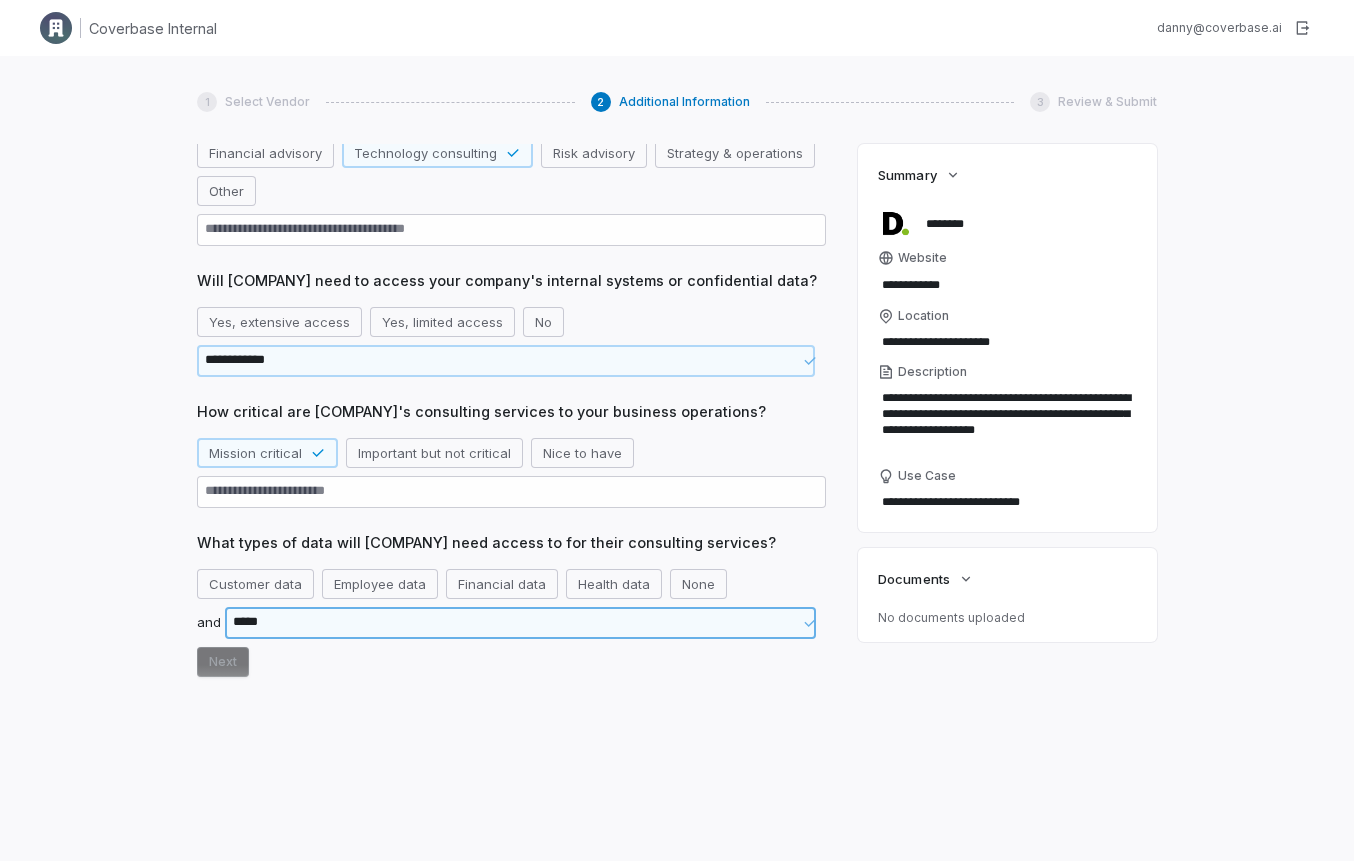 type on "******" 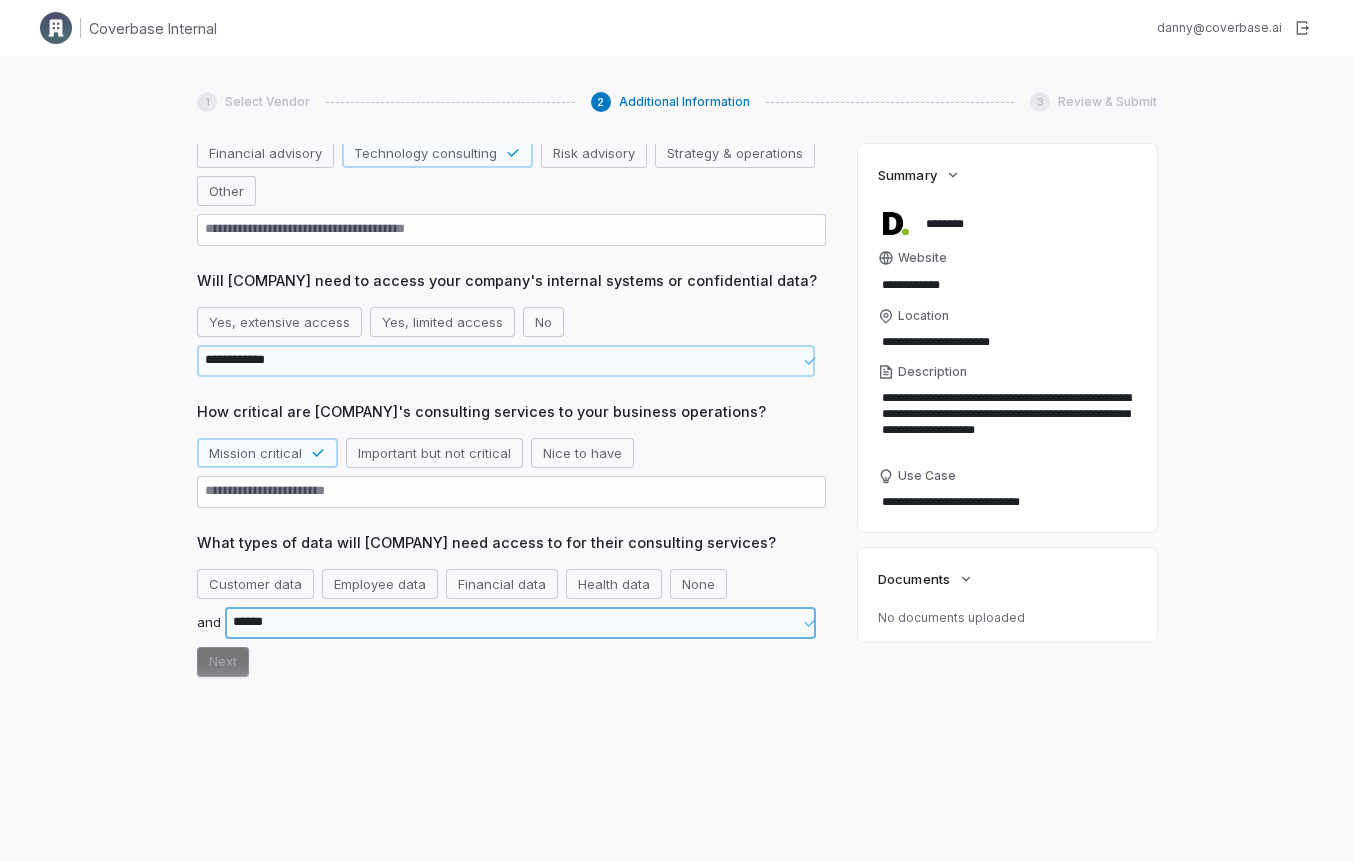type on "*" 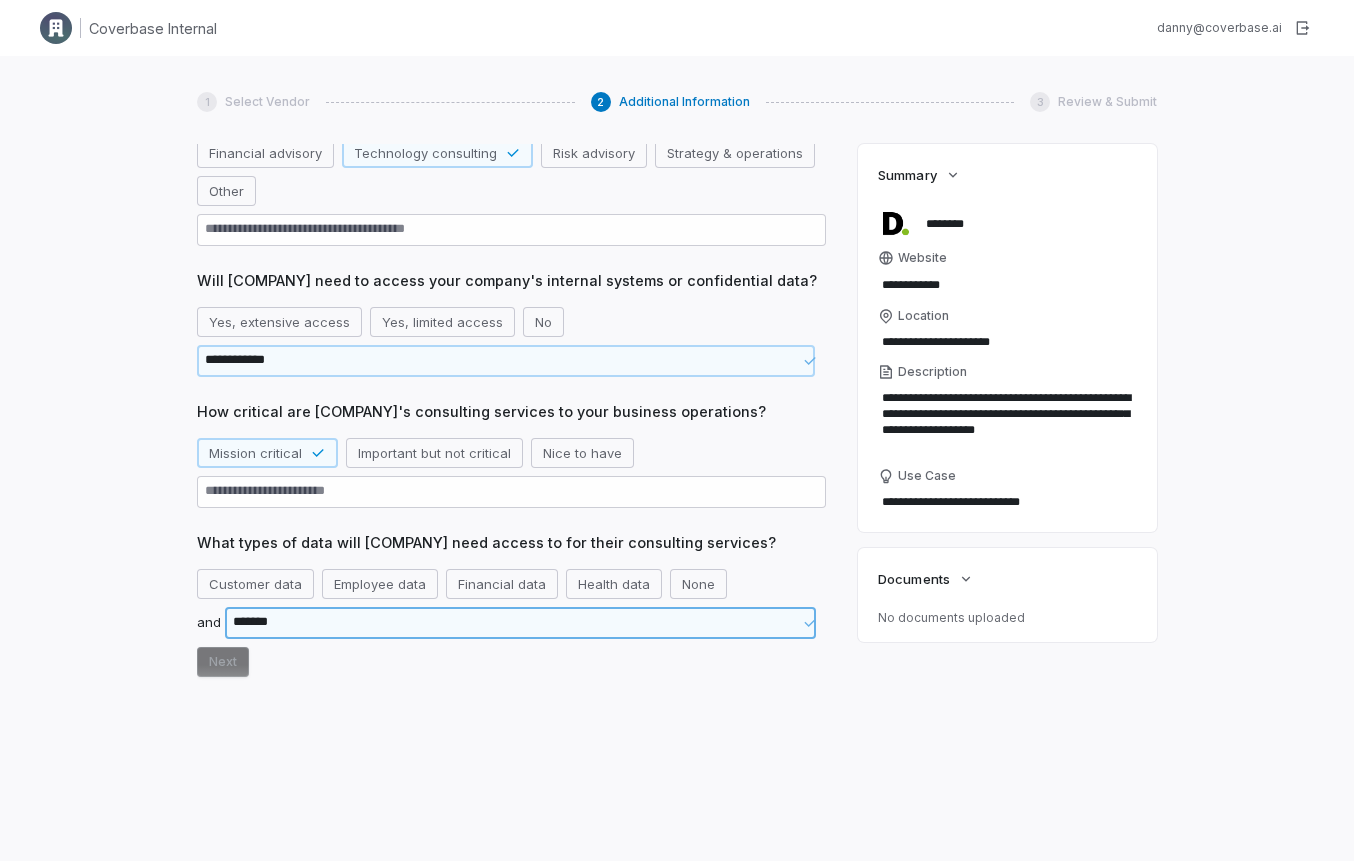 type on "*" 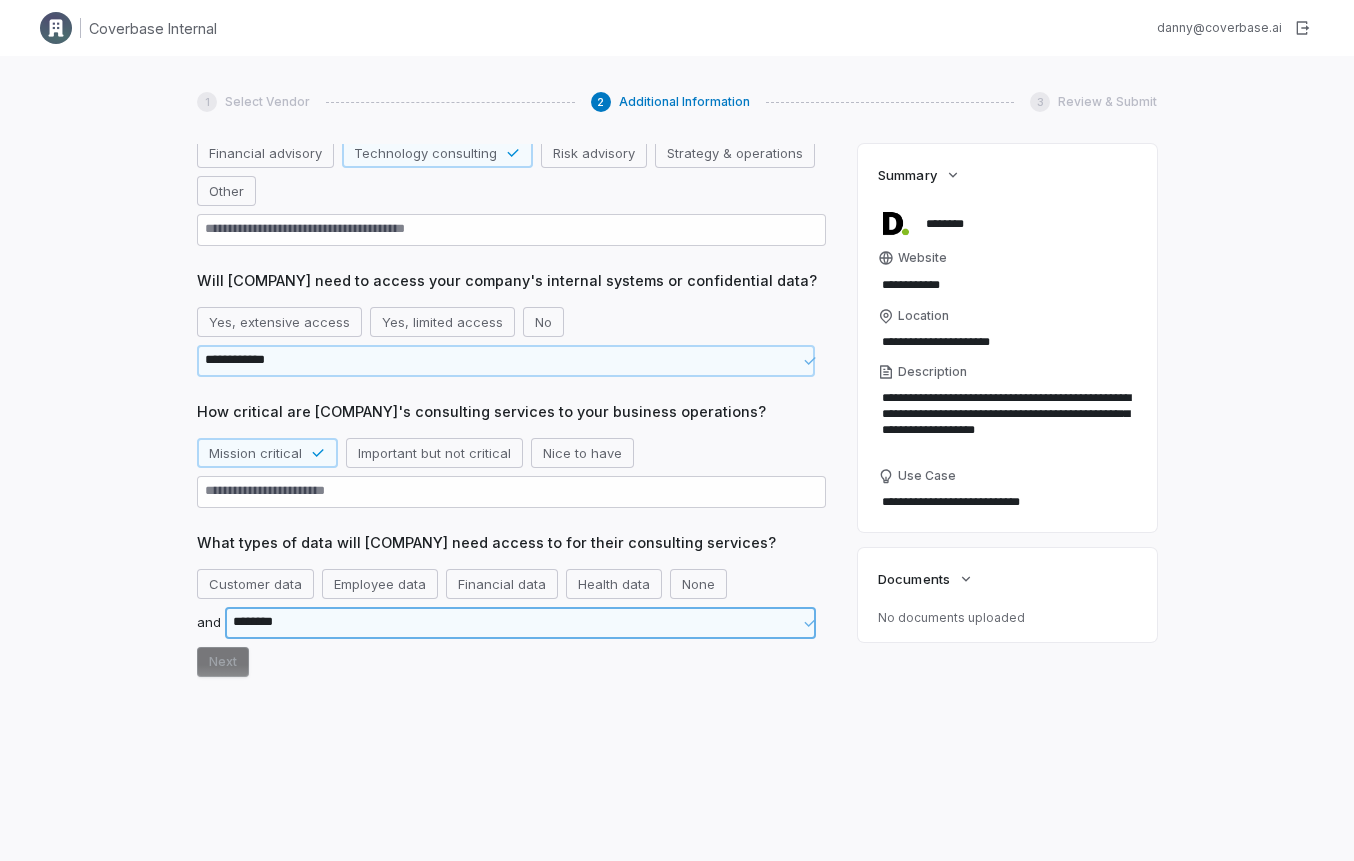 type on "********" 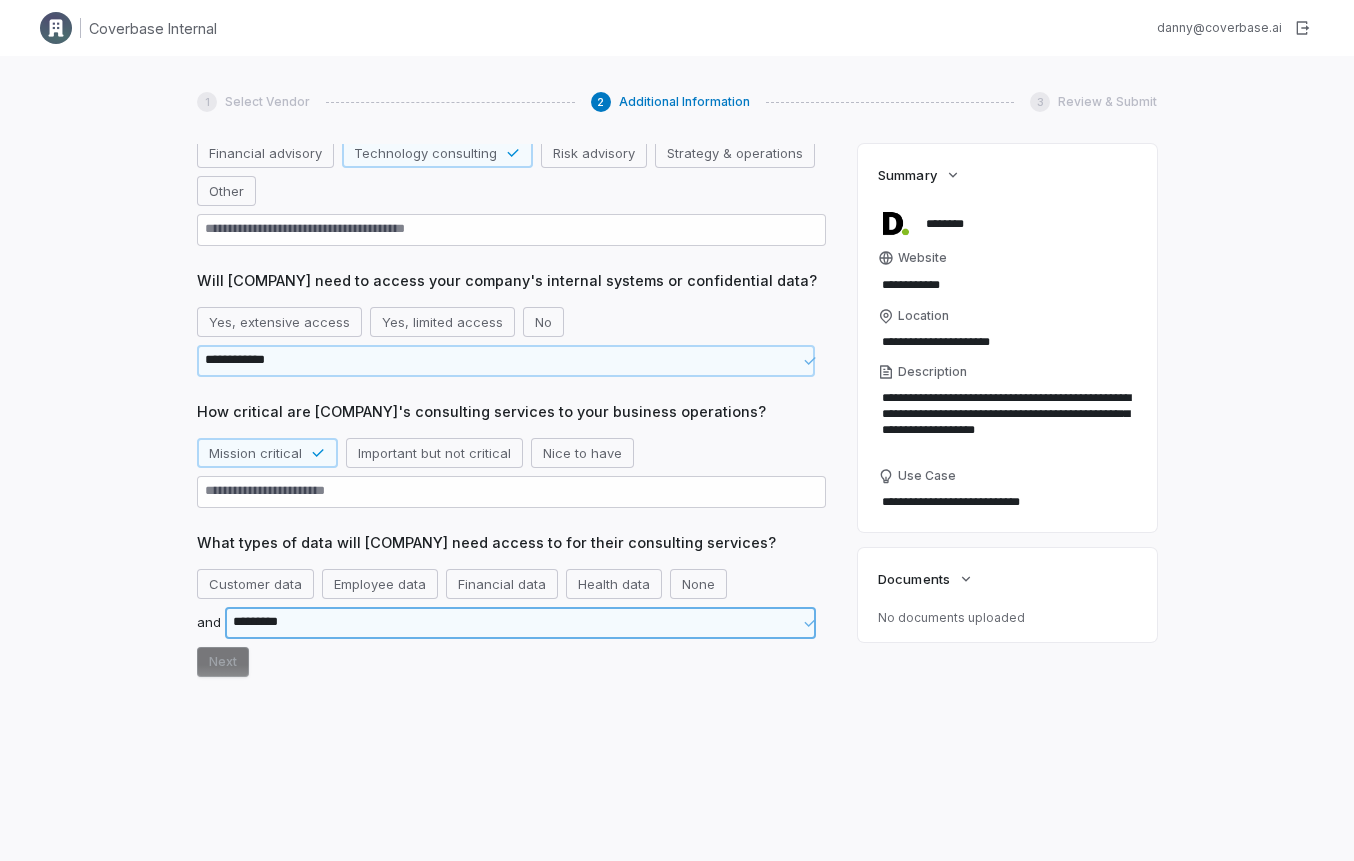 type on "*" 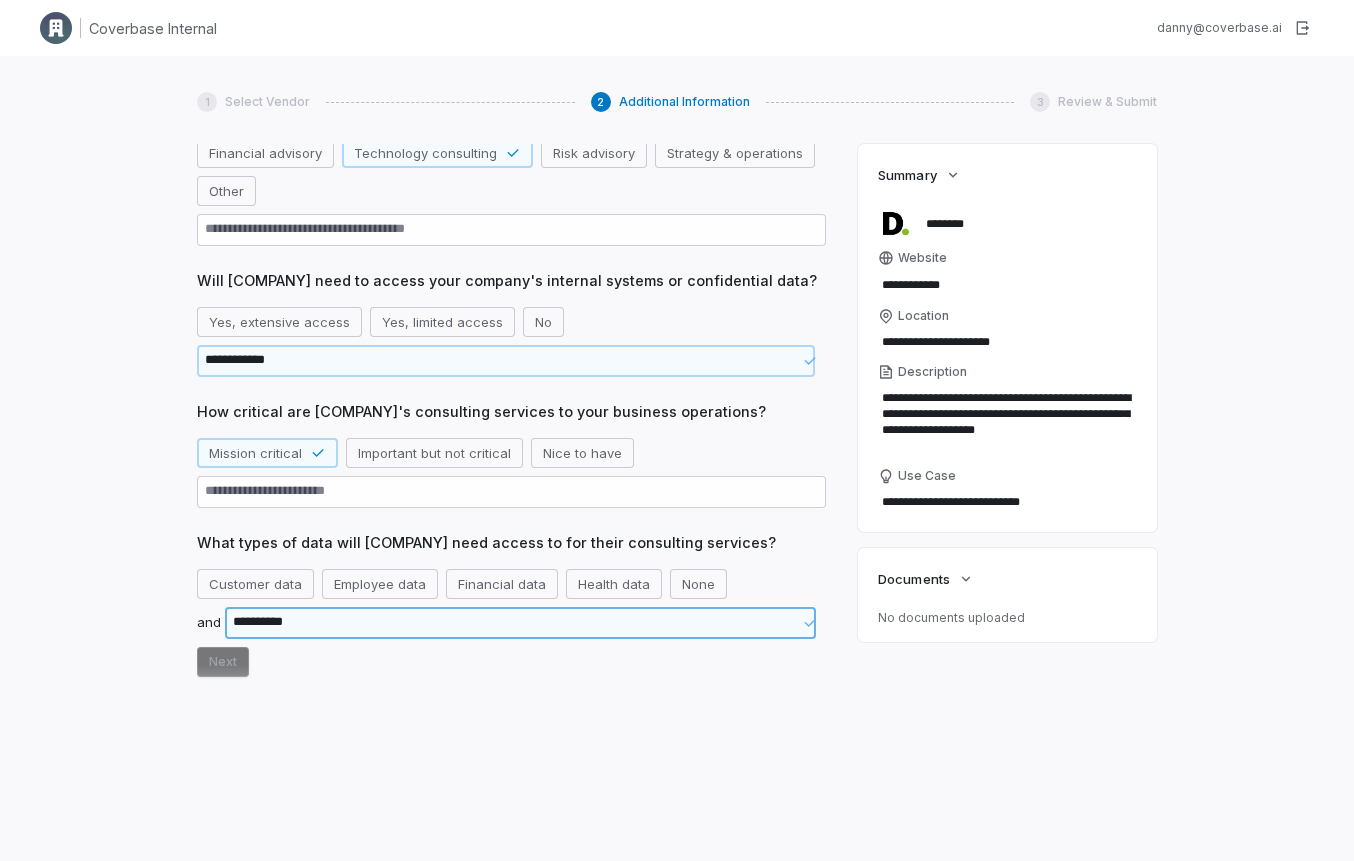 type on "*" 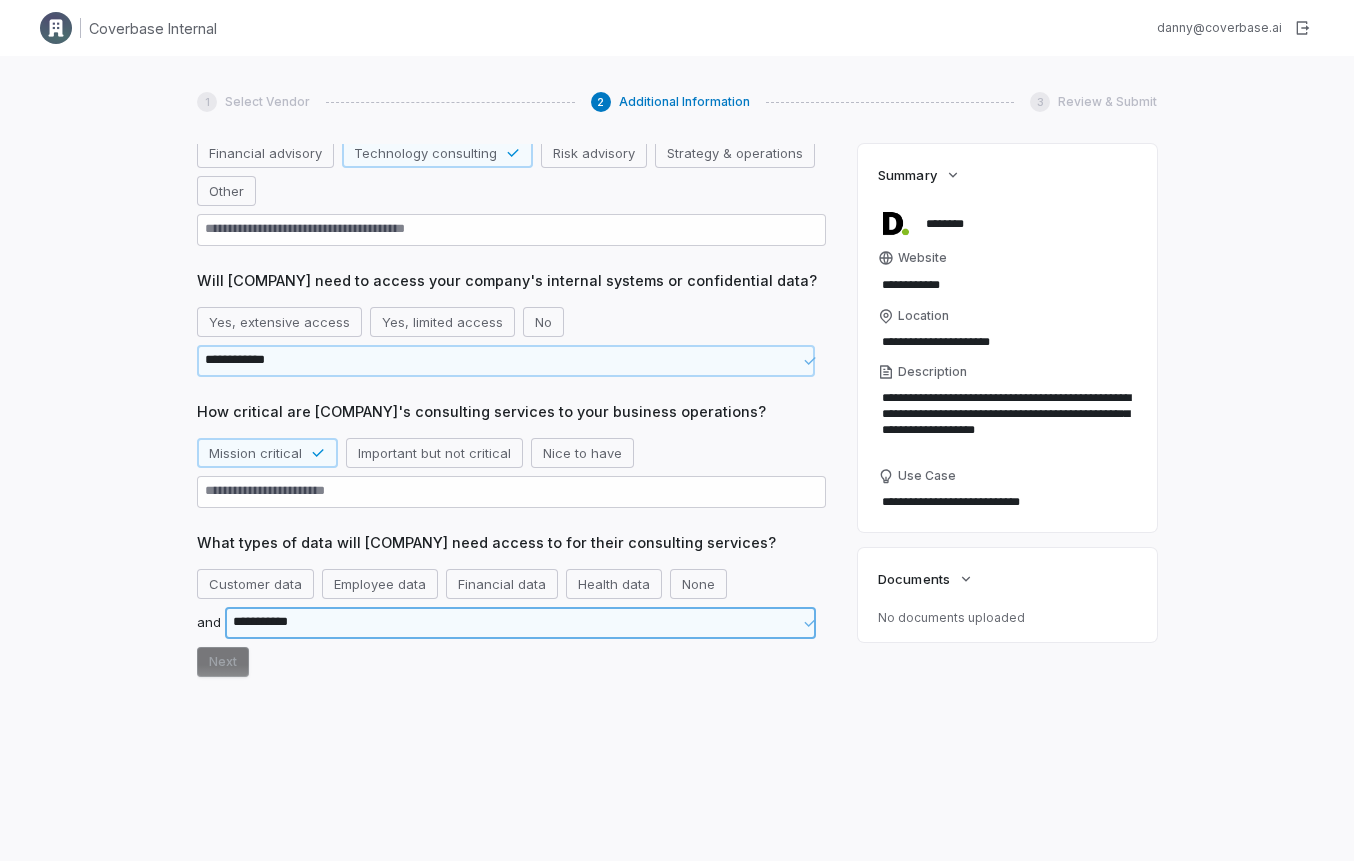 type on "*" 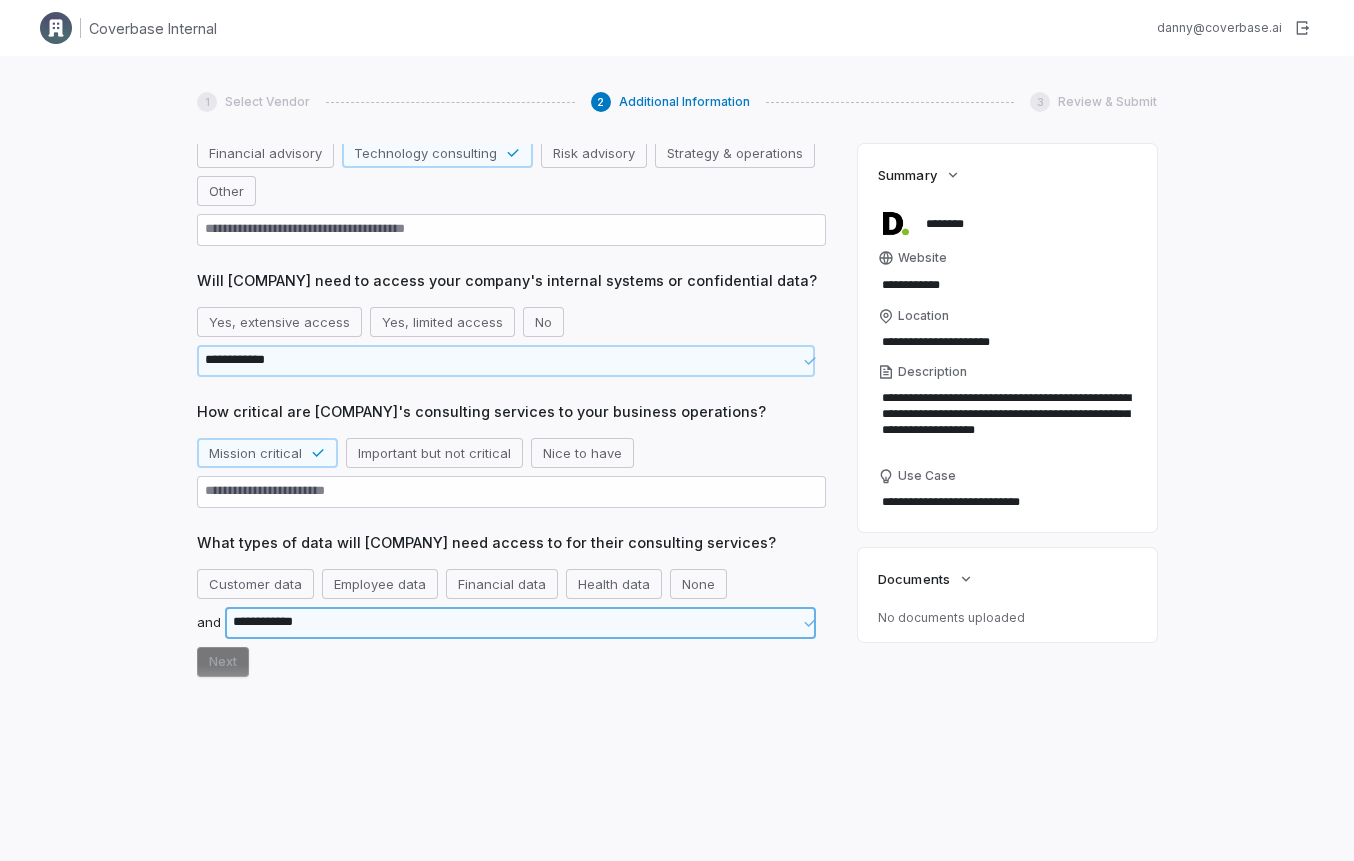 type on "*" 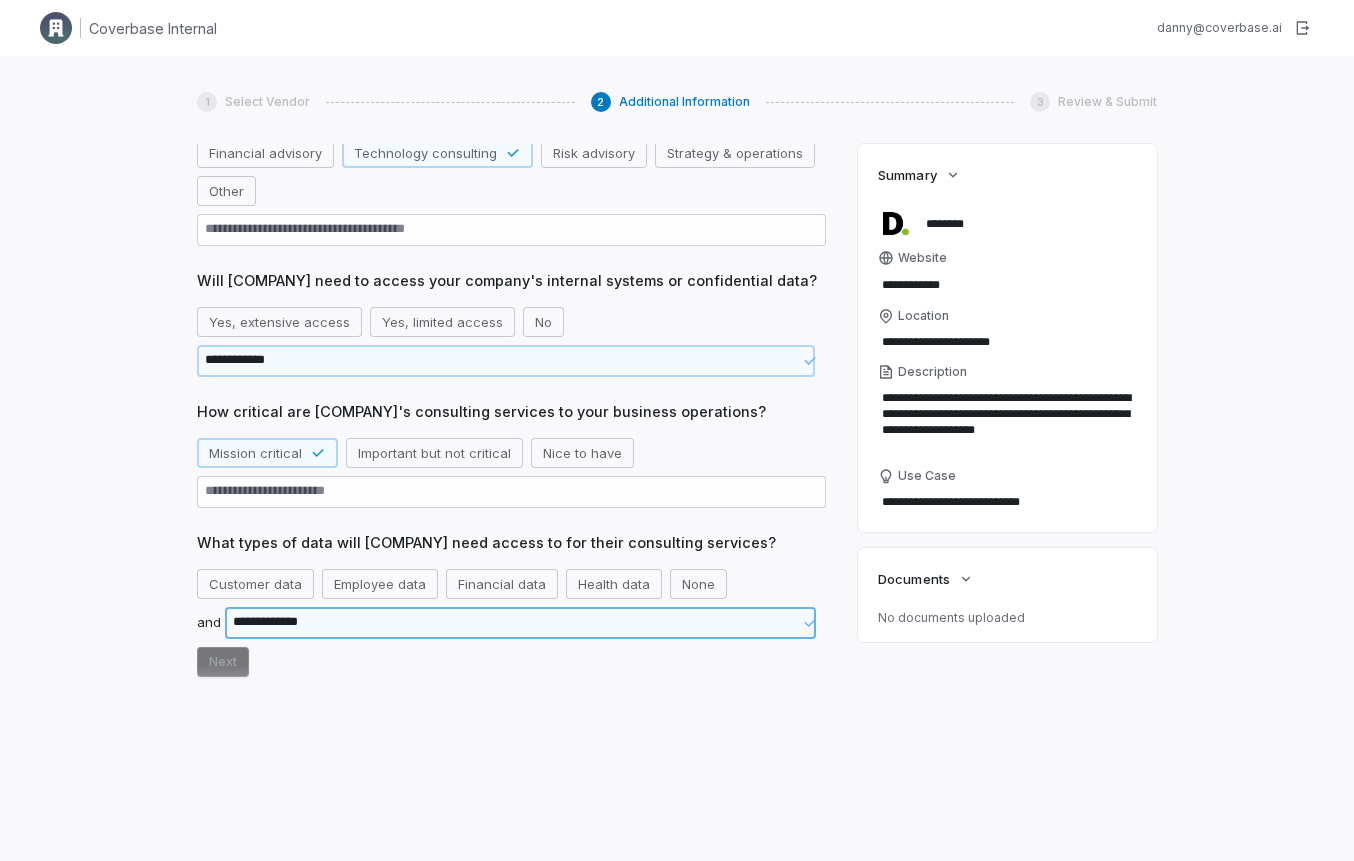 type on "*" 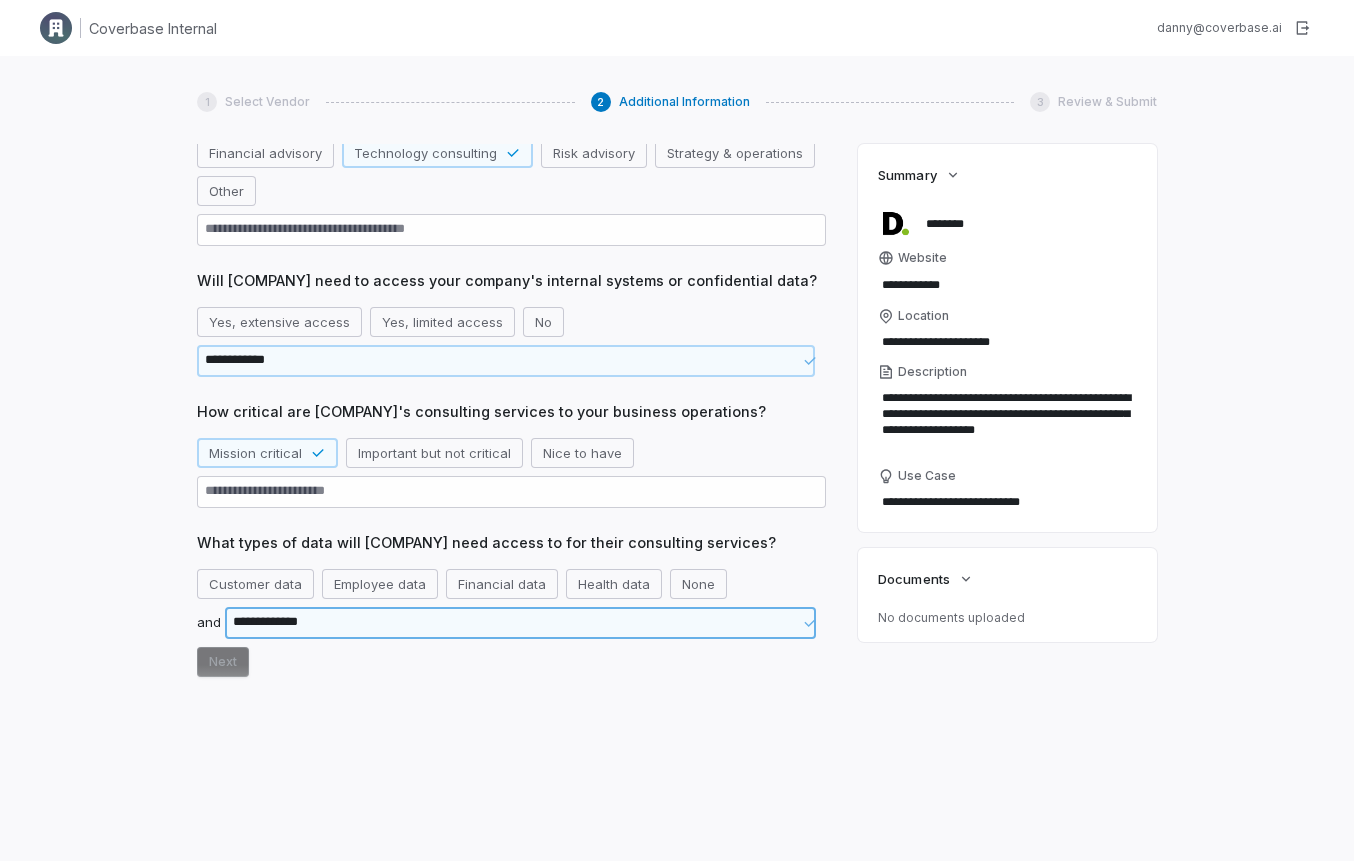 type on "**********" 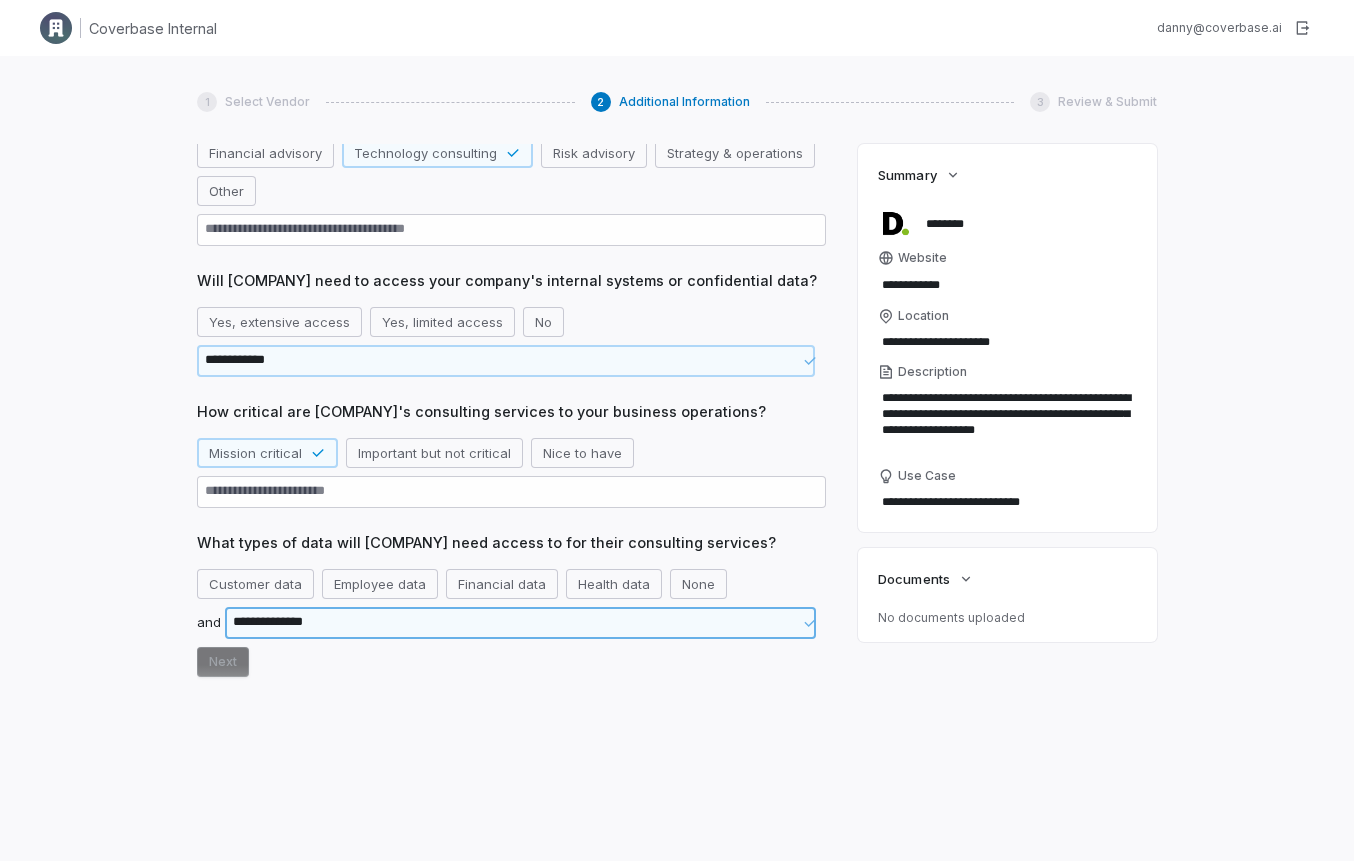 type on "*" 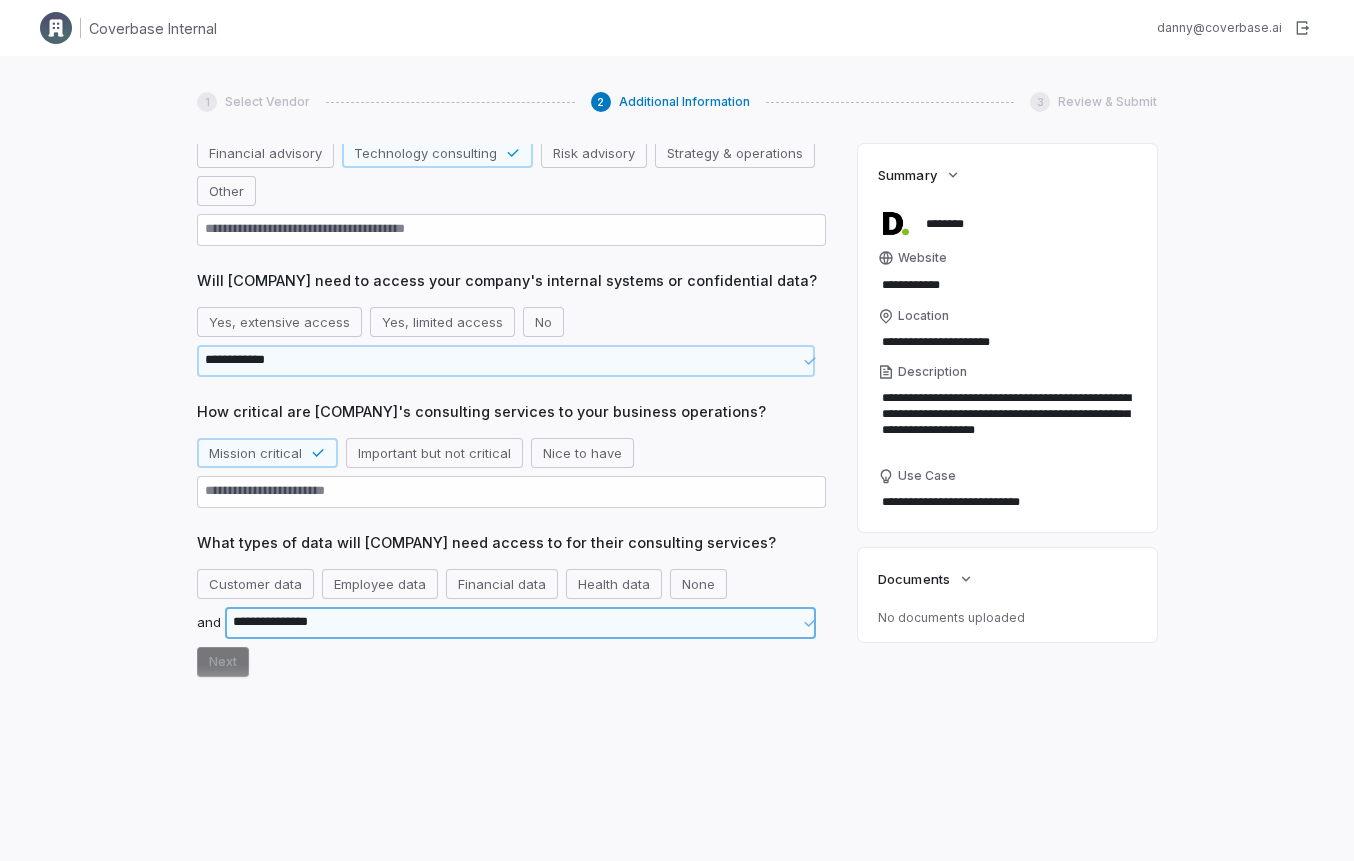 type on "*" 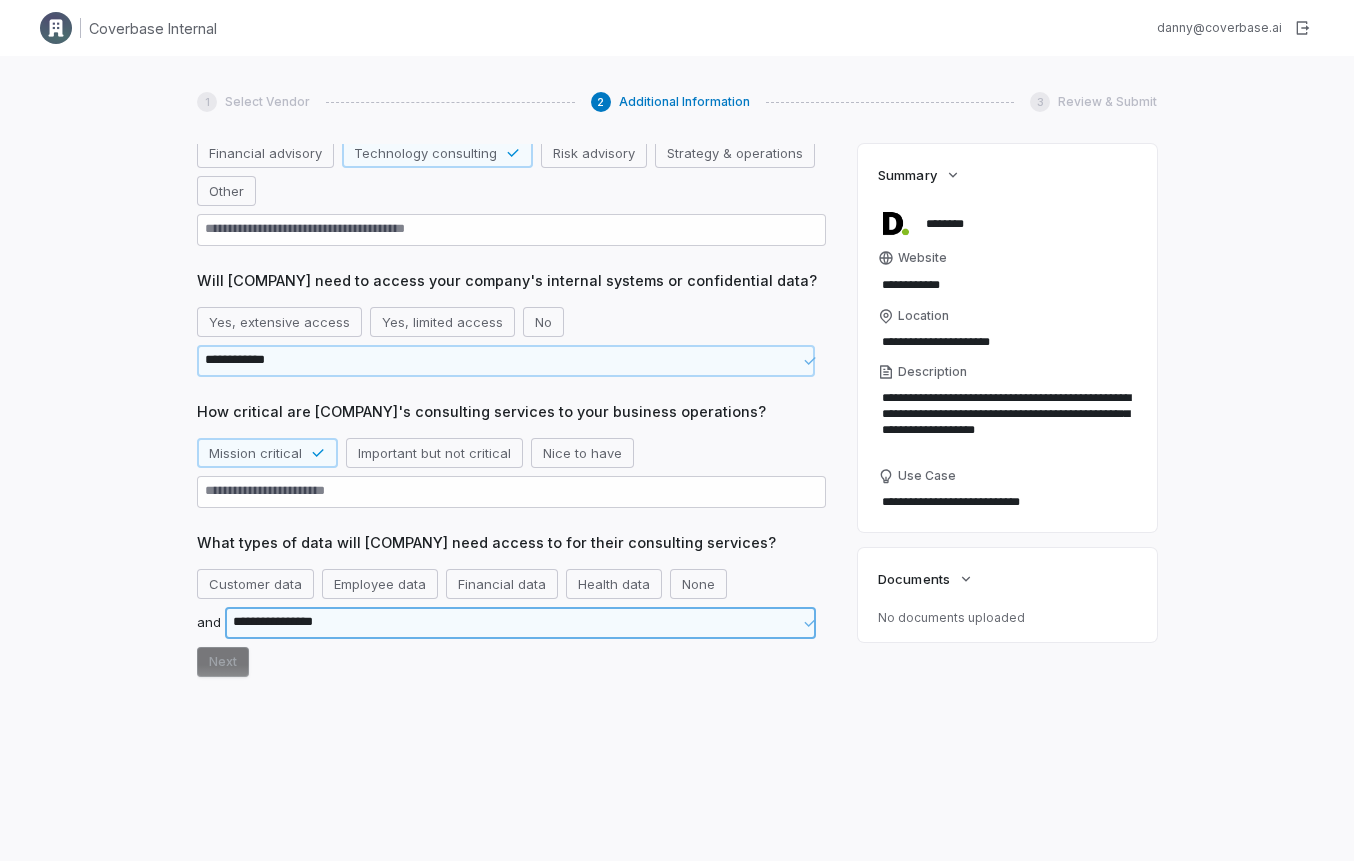 type on "*" 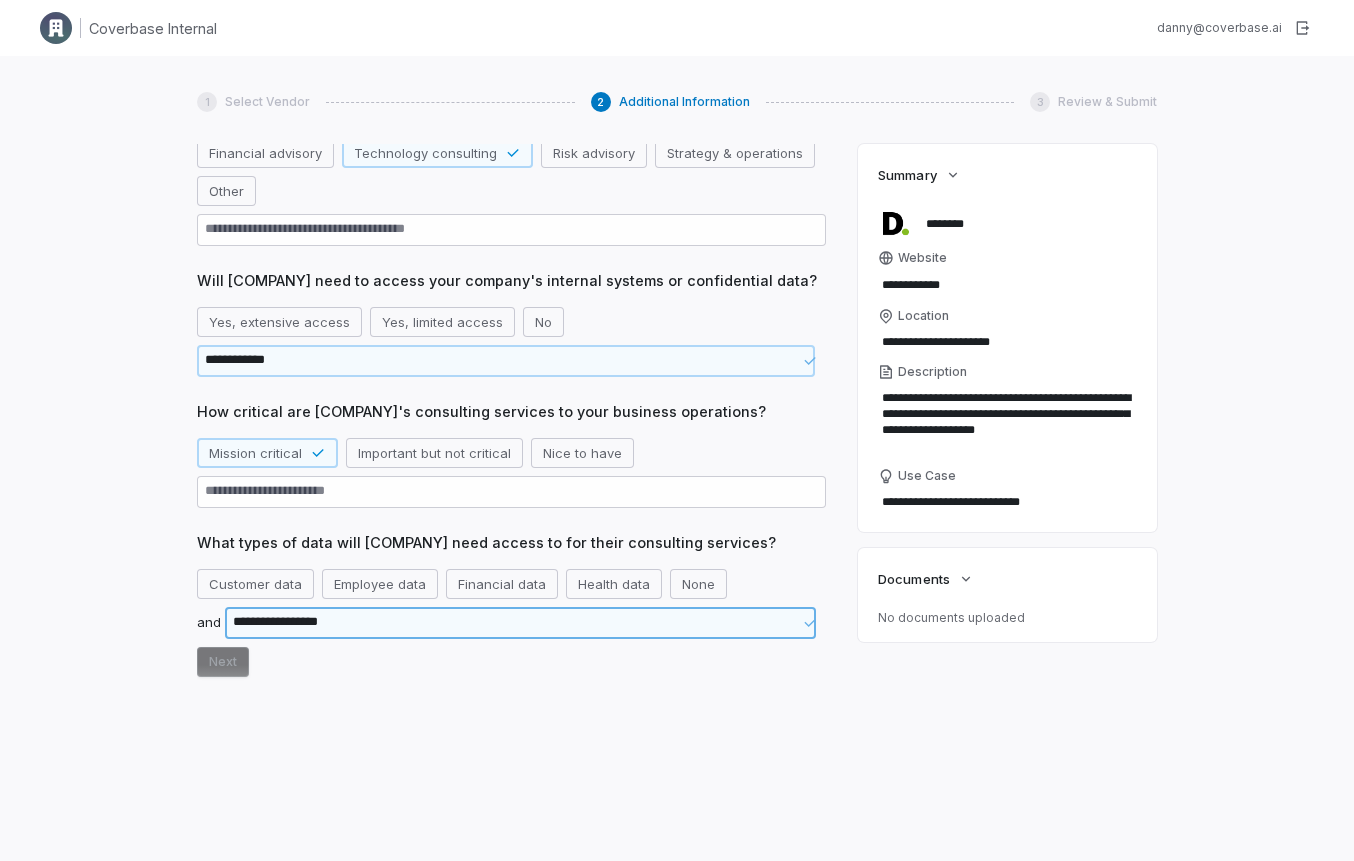 type on "*" 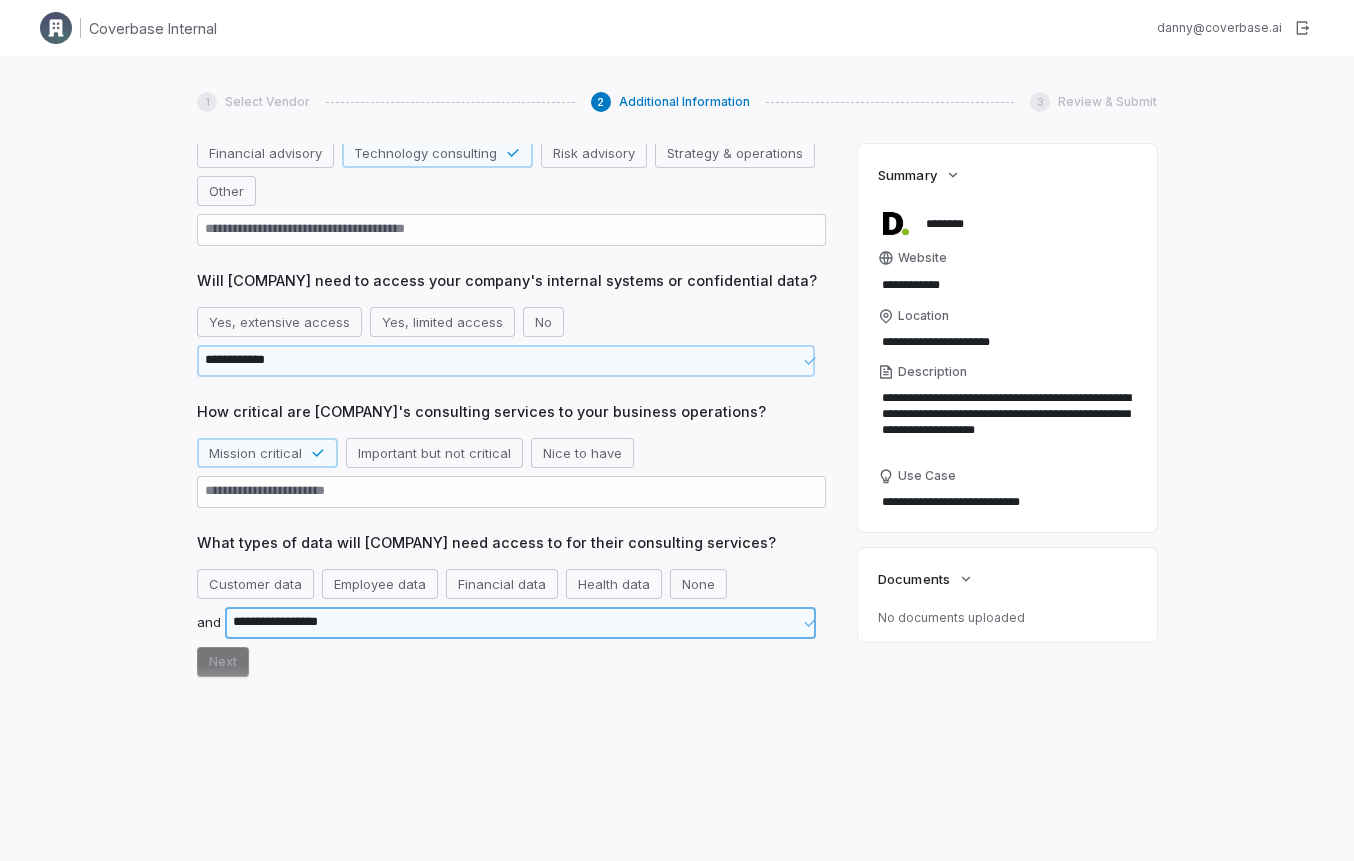type on "**********" 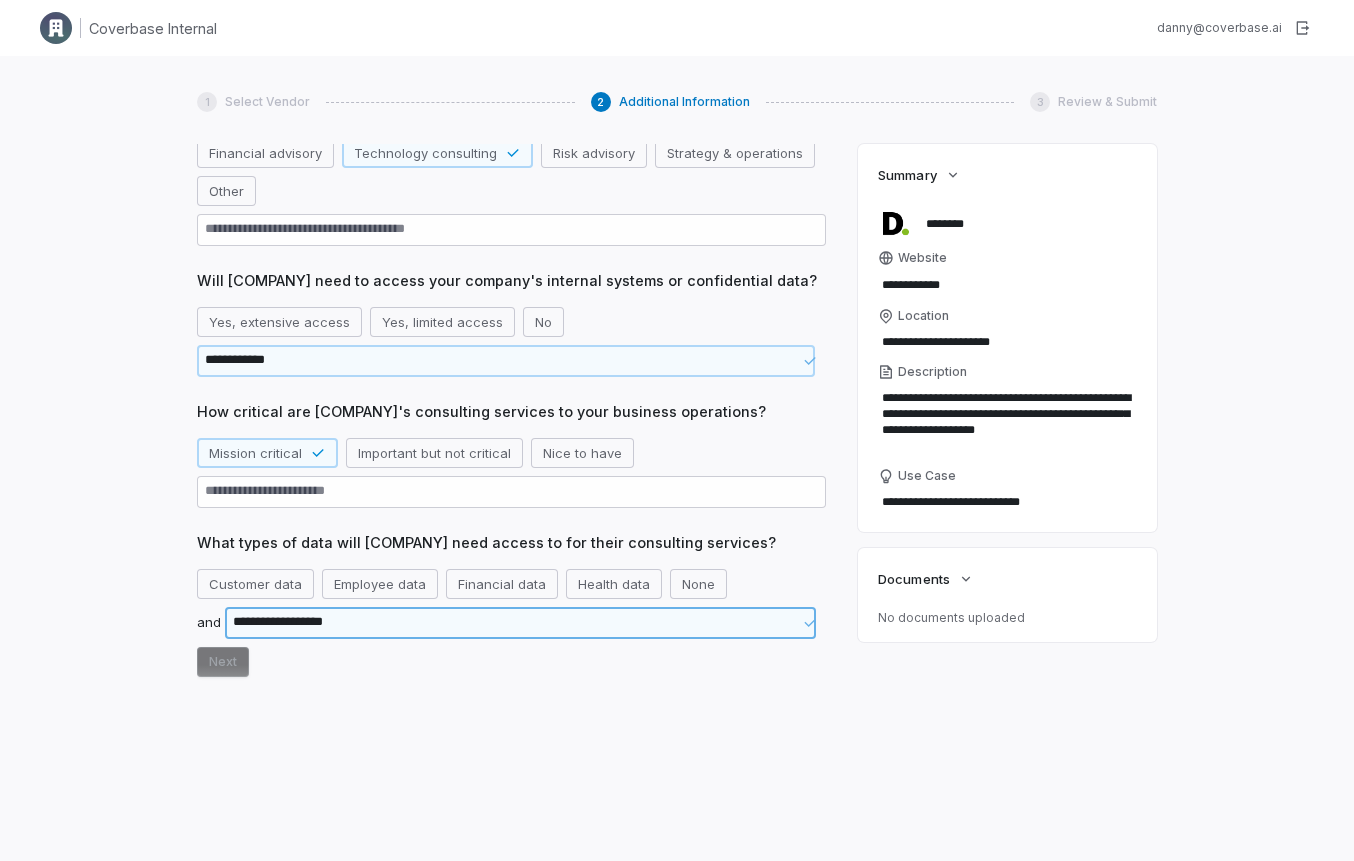 type on "*" 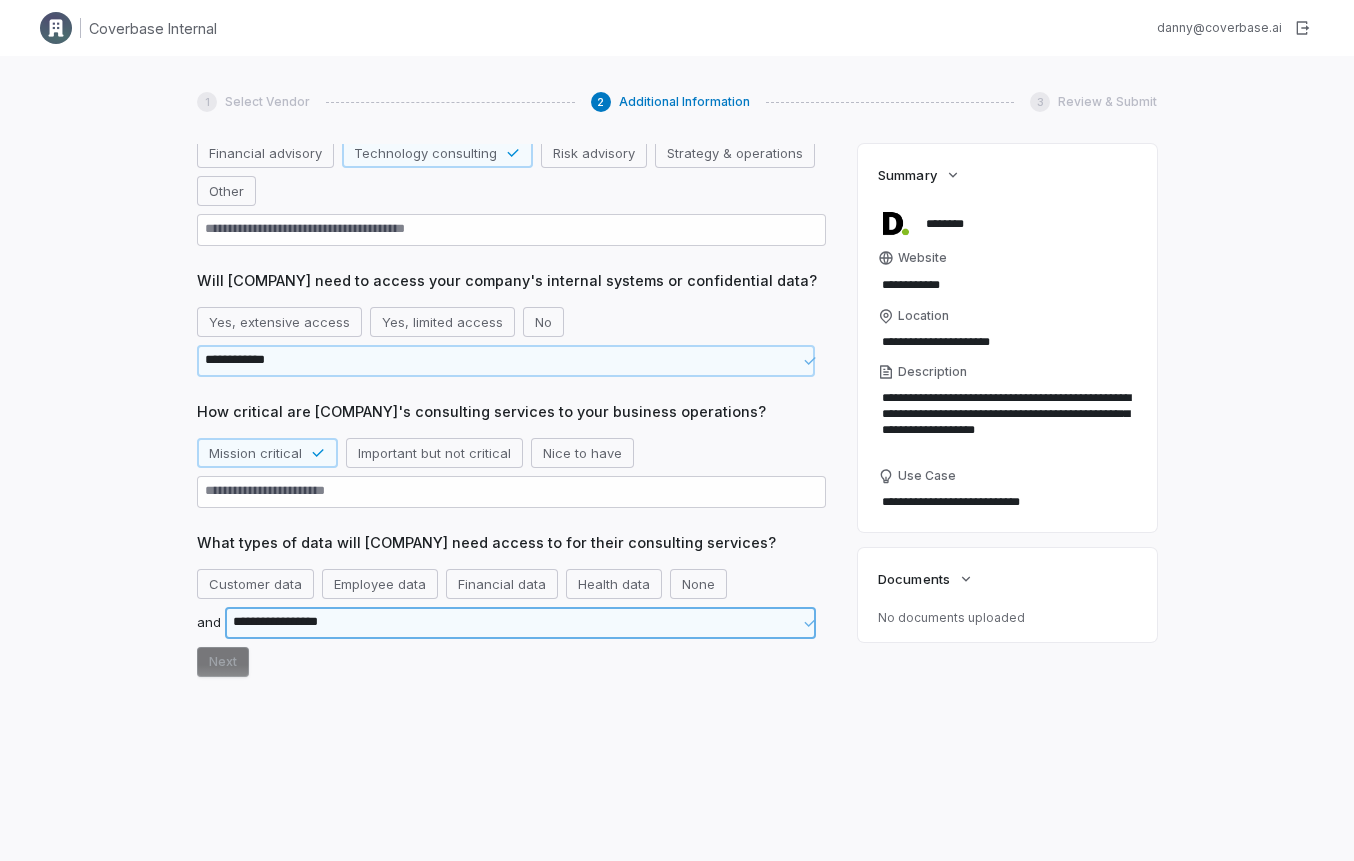 type on "*" 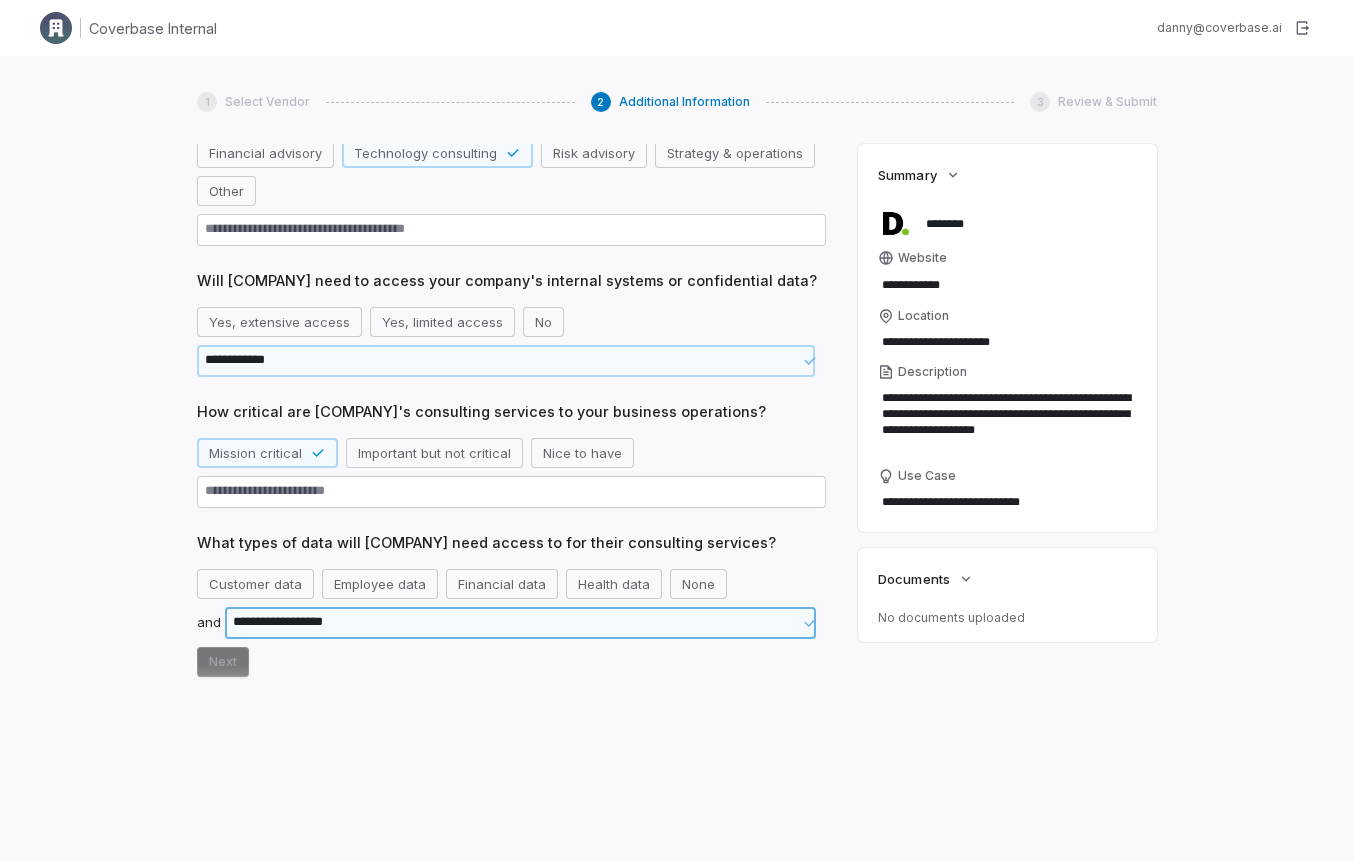 type on "*" 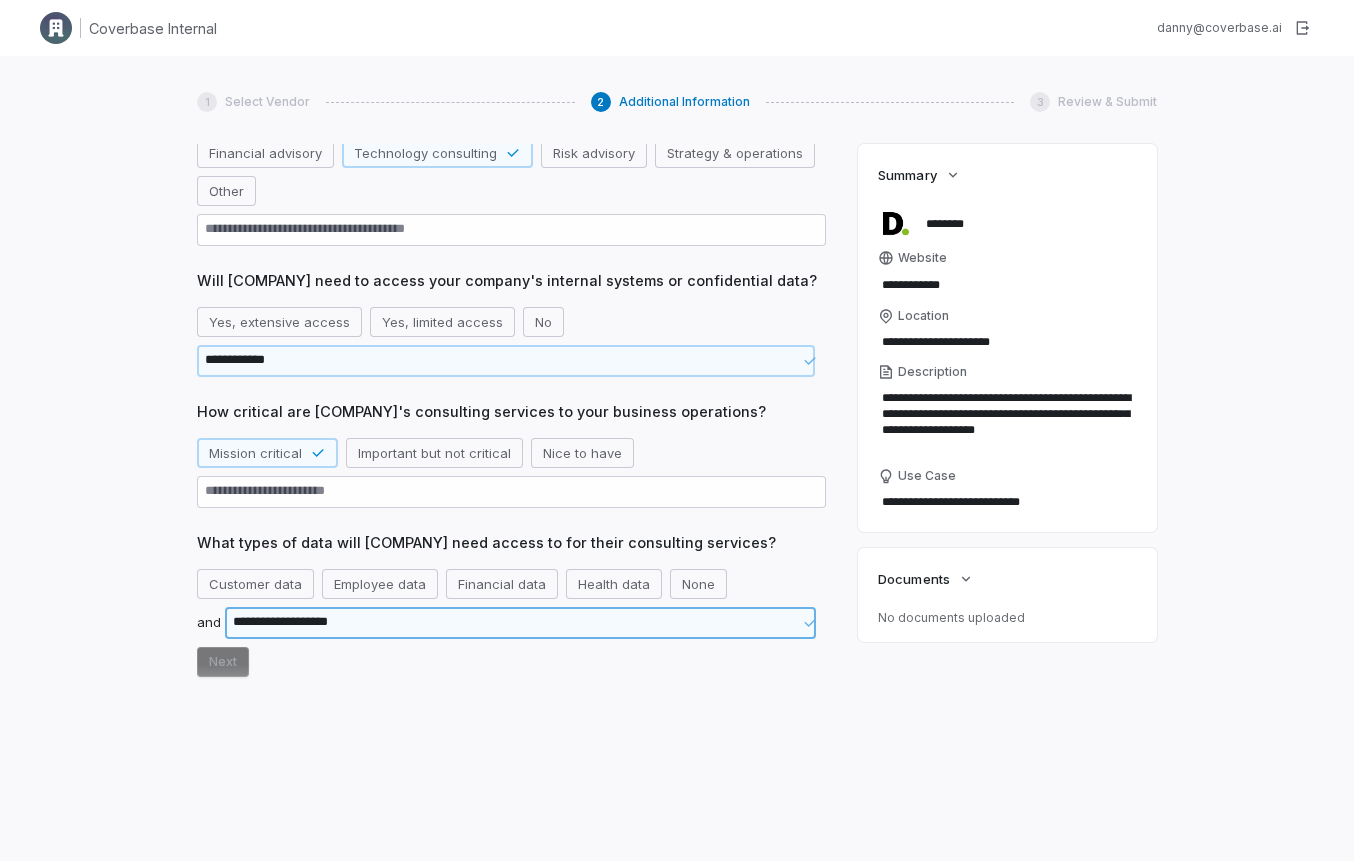 type on "*" 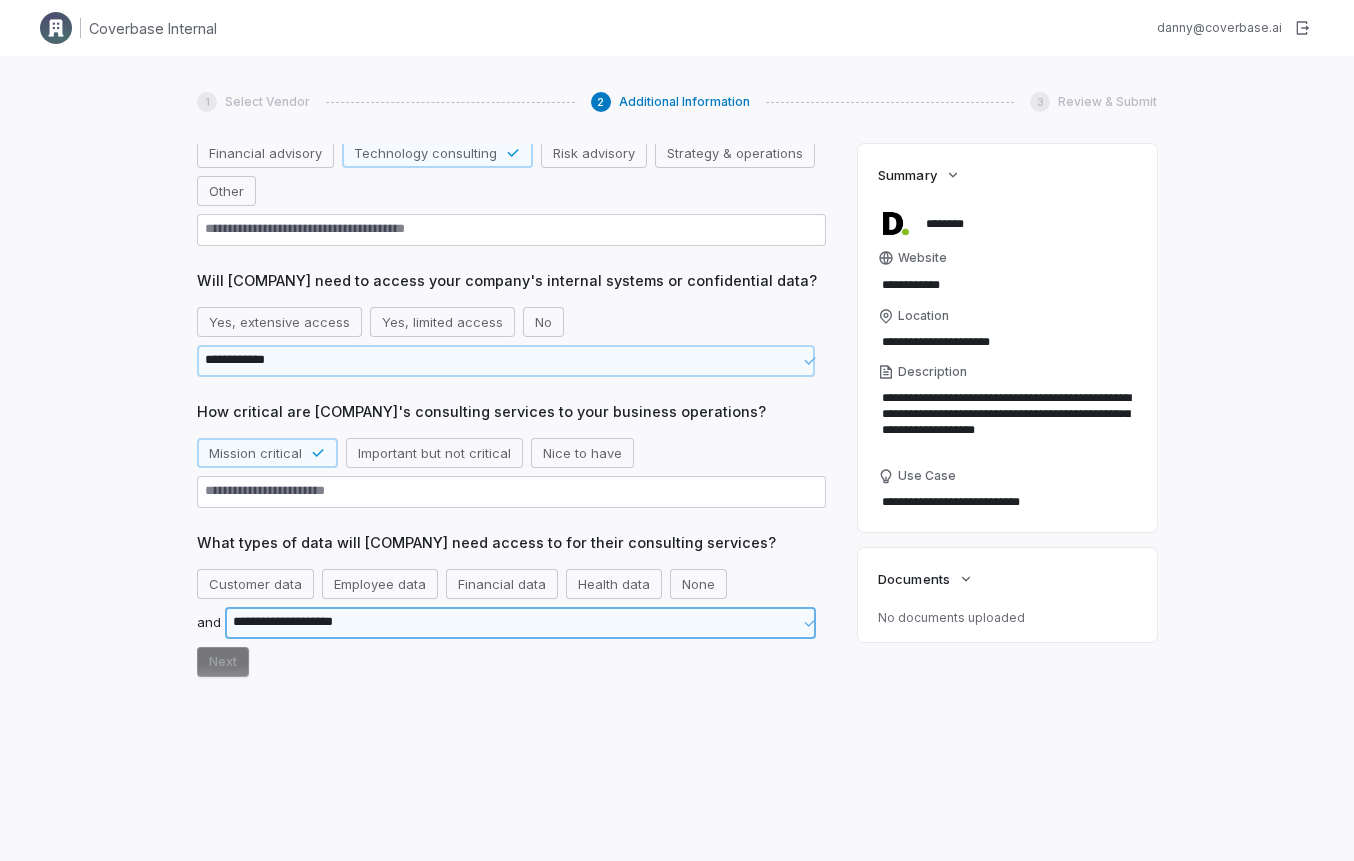 type on "*" 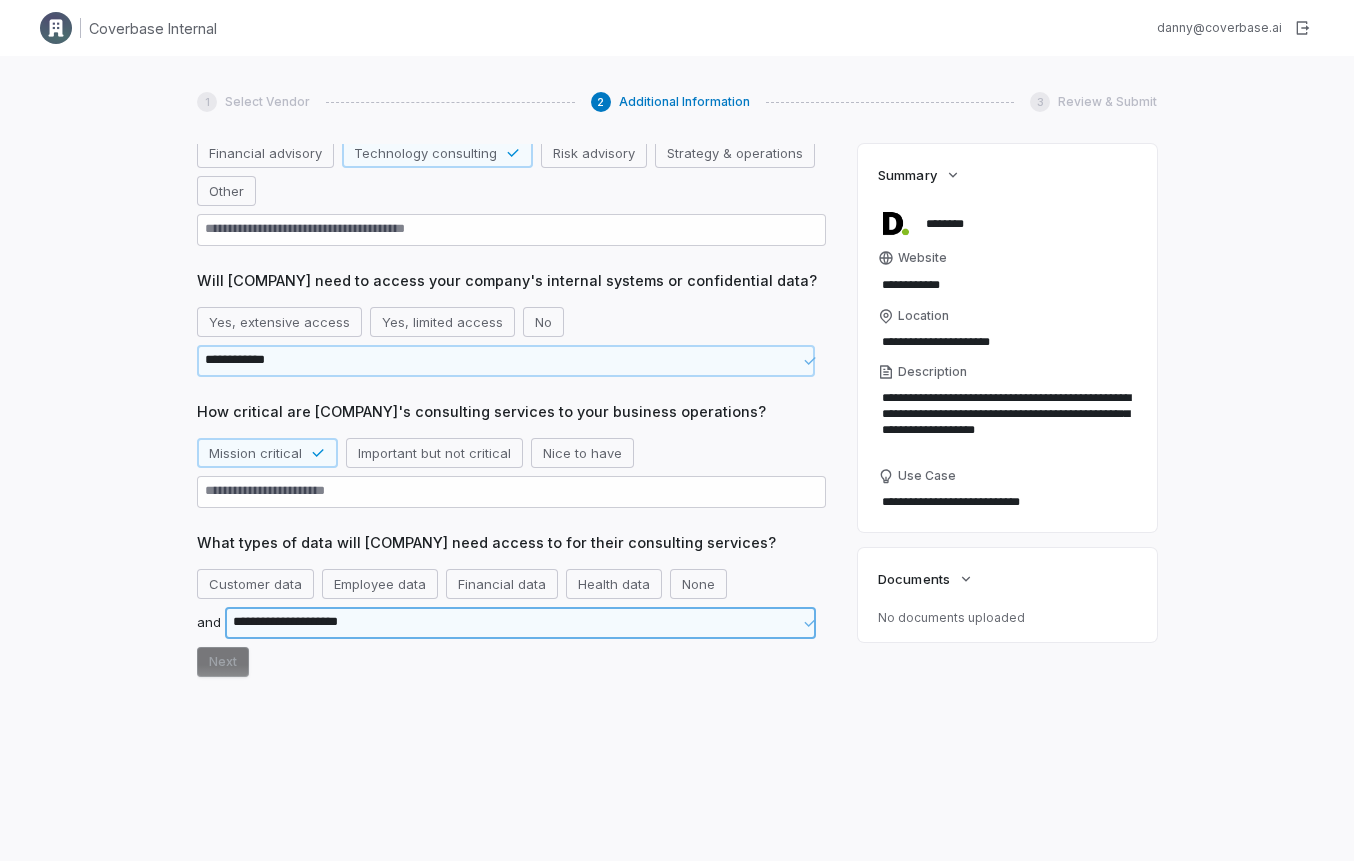 type on "**********" 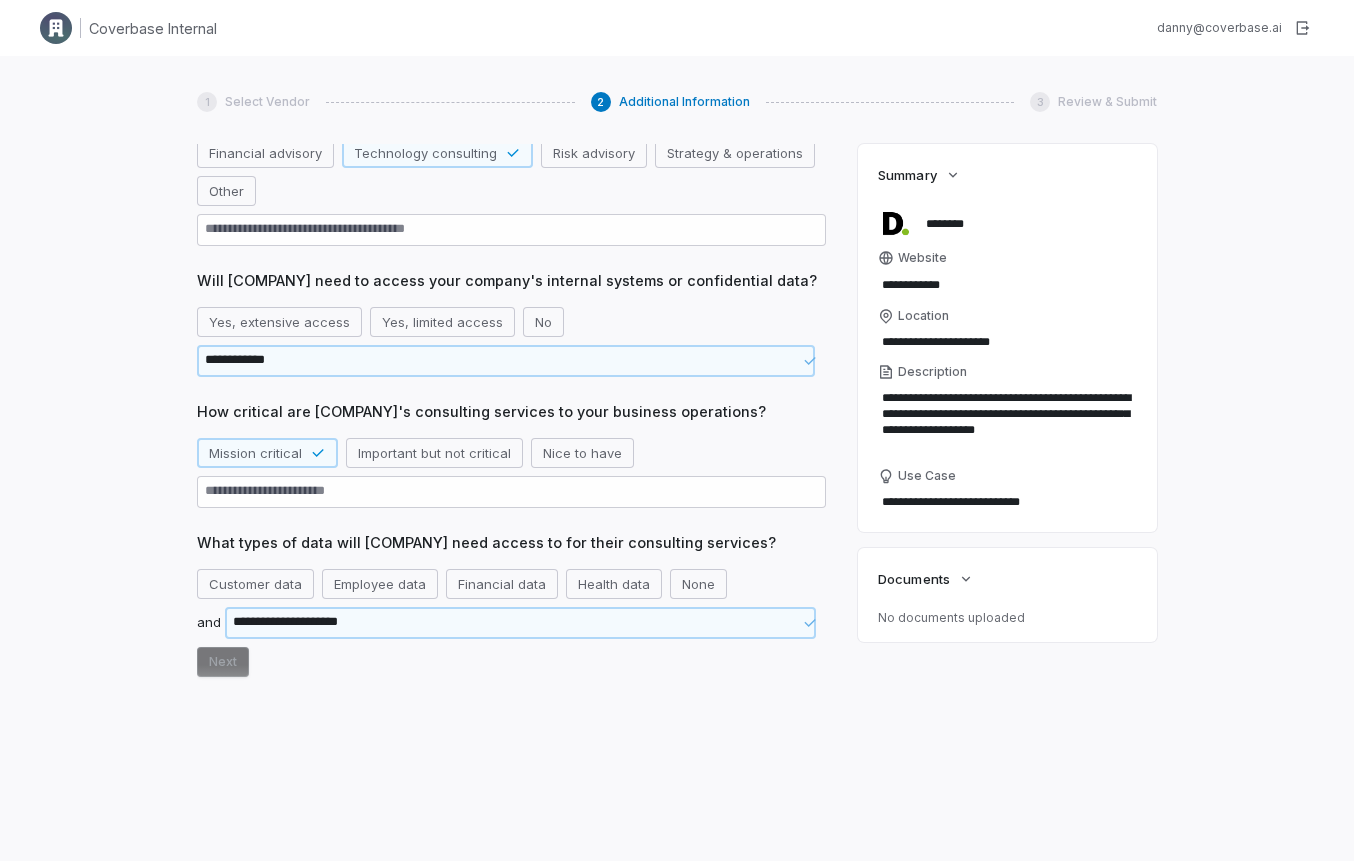click on "**********" at bounding box center [511, 623] 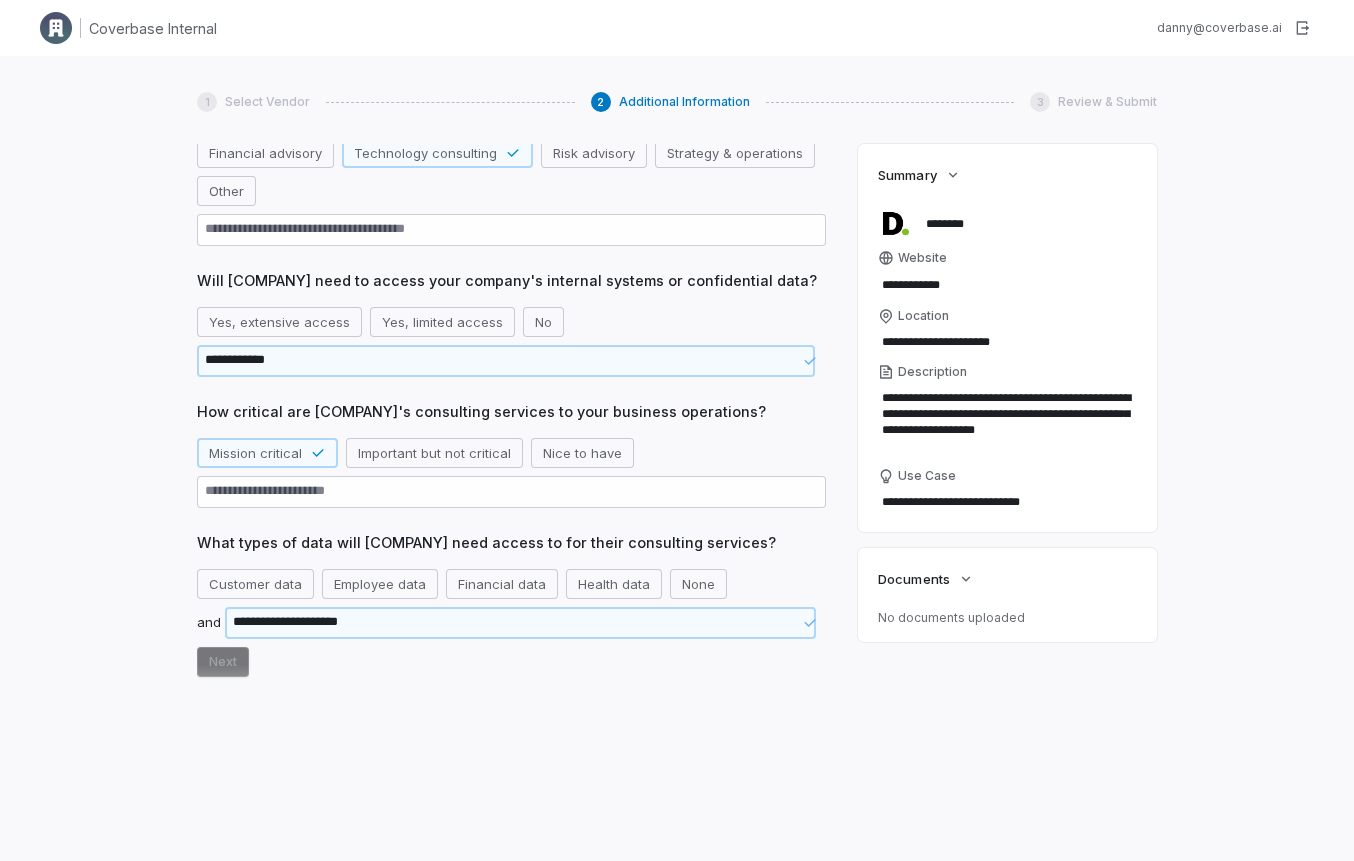 type on "*" 